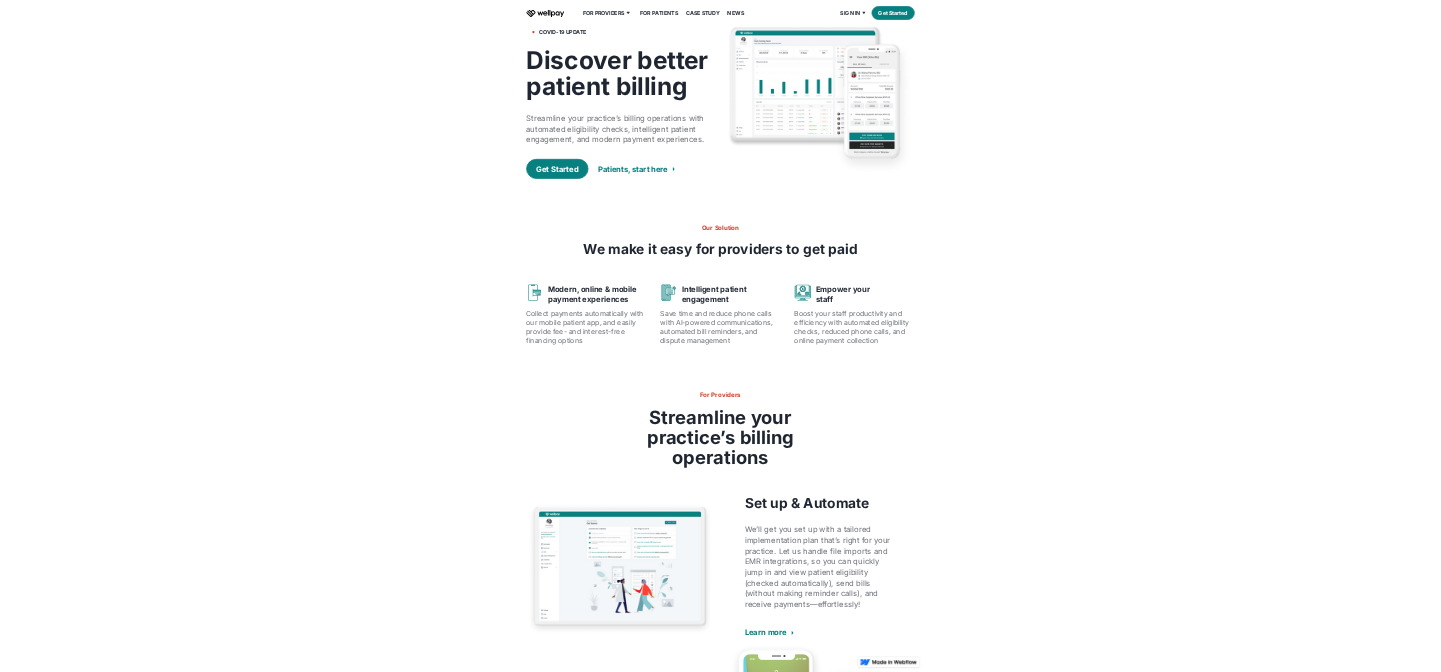 scroll, scrollTop: 0, scrollLeft: 0, axis: both 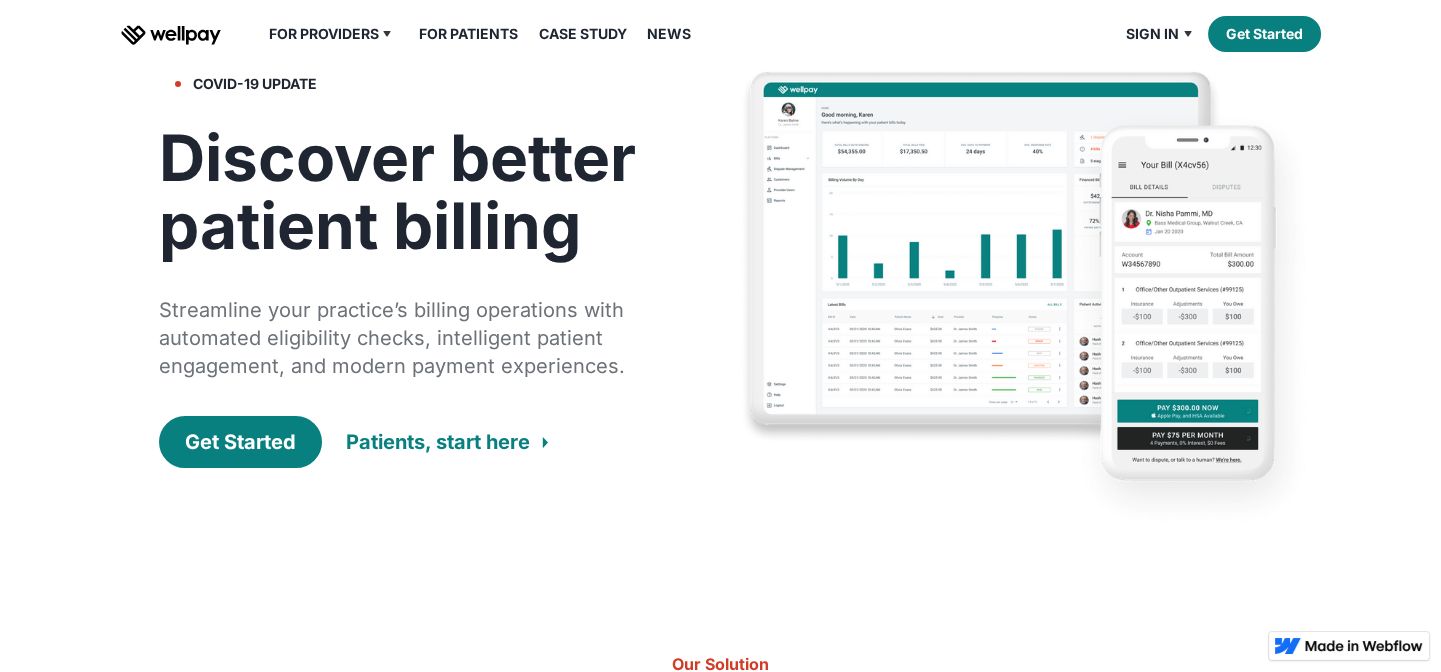 click on "News" at bounding box center [669, 34] 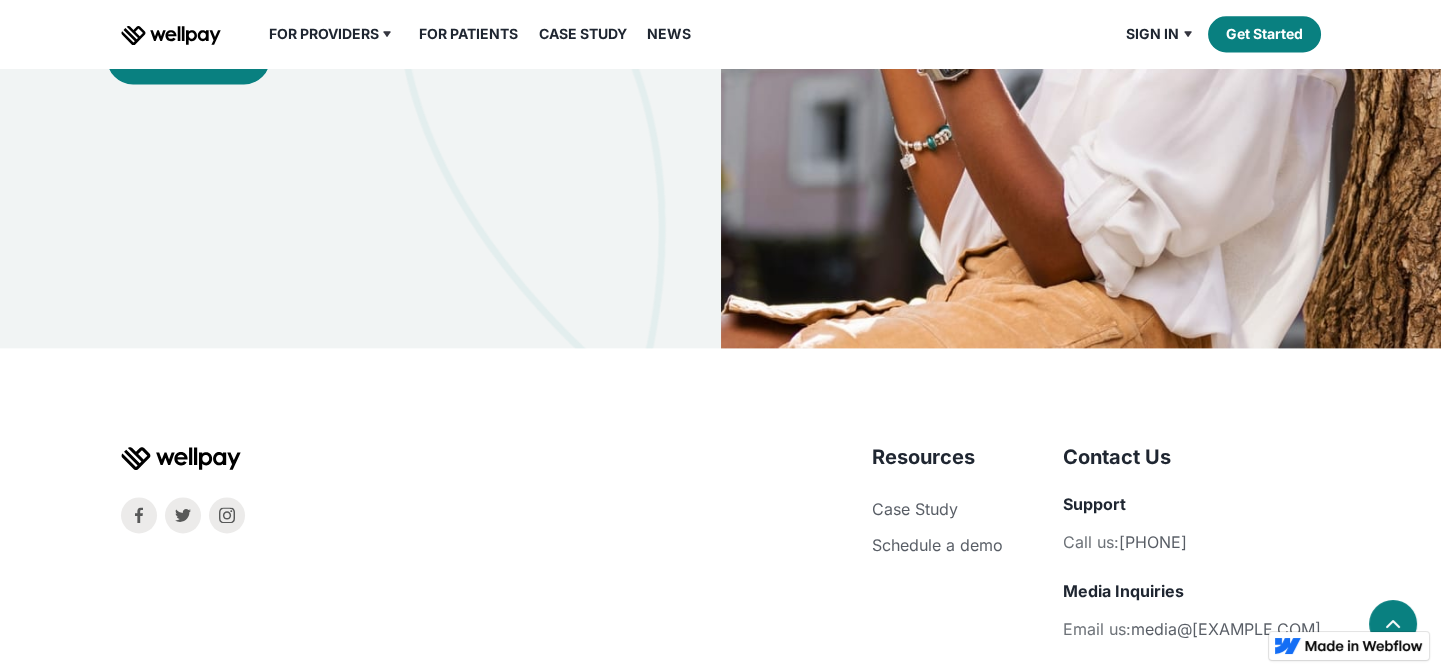 scroll, scrollTop: 6000, scrollLeft: 0, axis: vertical 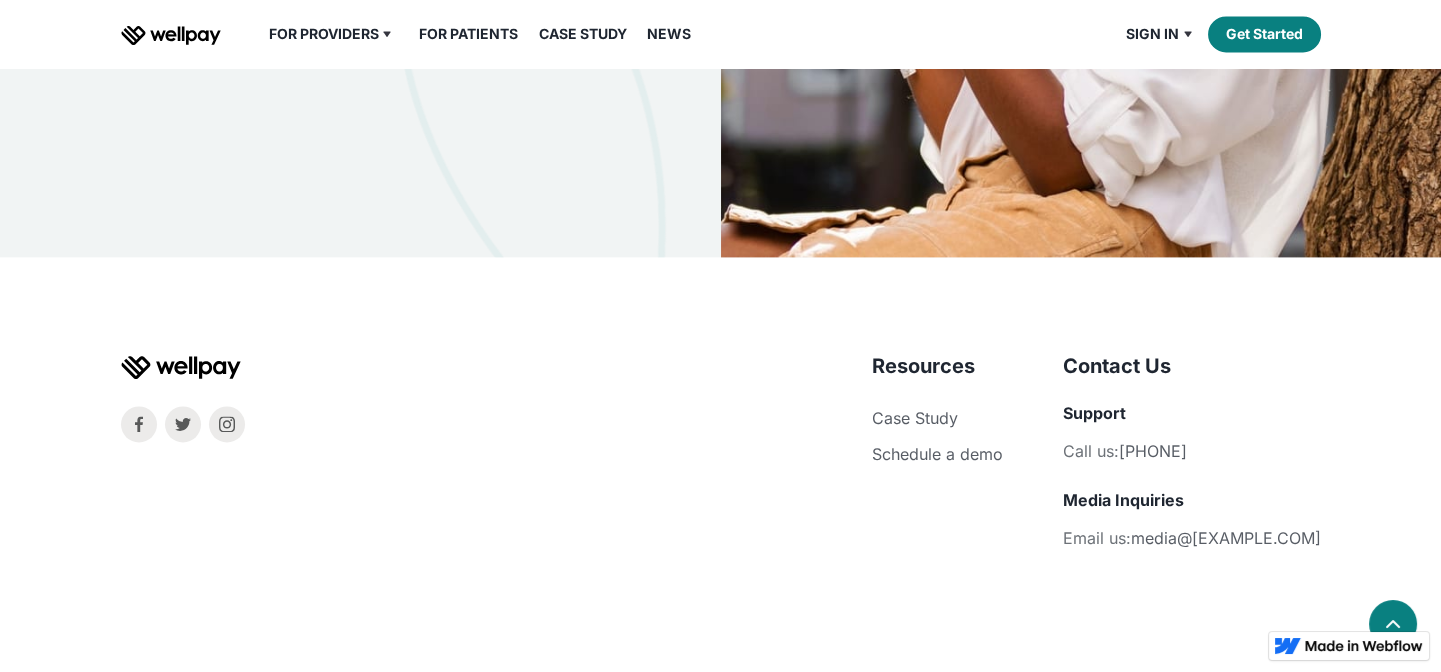 click on "Resources Case Study Schedule a demo Company About Careers Contact Us Support Call us:  877-561-9579 Media Inquiries Email us:  media@wellpay.com © Wellpay, Inc. 2020 Privacy Policy Terms of Service" at bounding box center (721, 526) 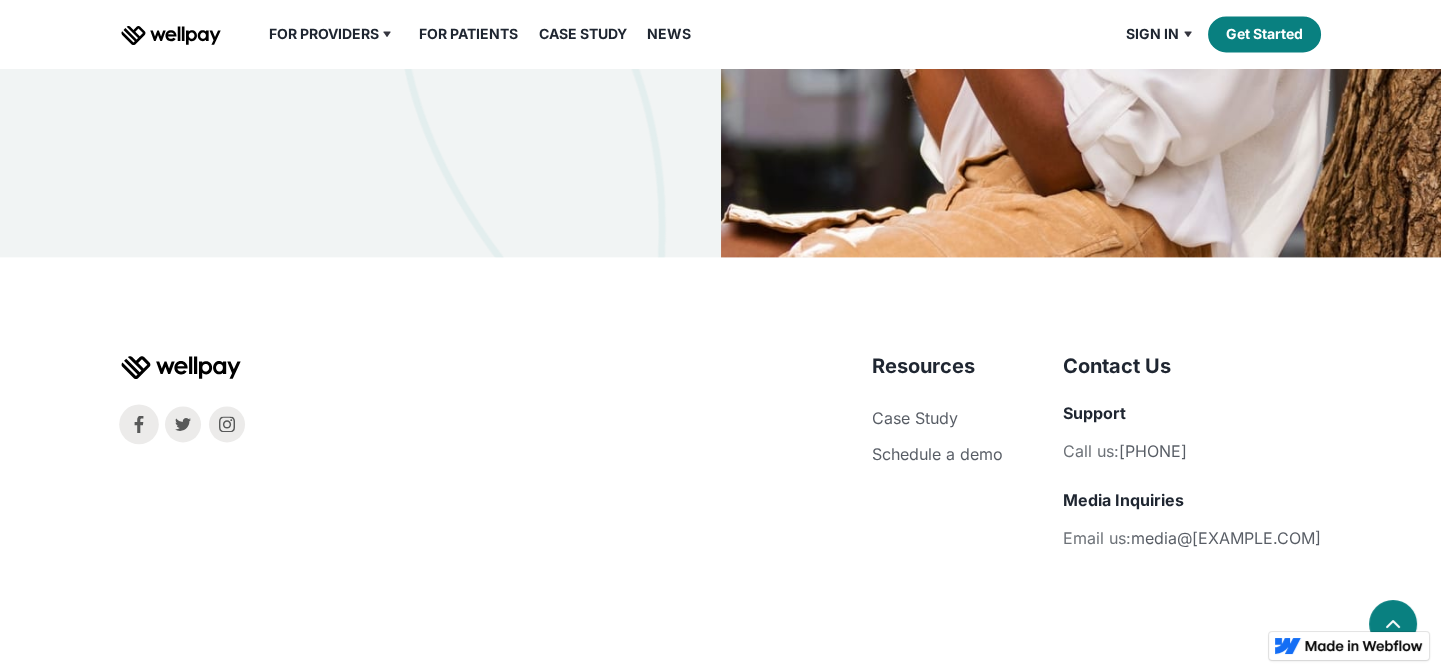 click at bounding box center (139, 424) 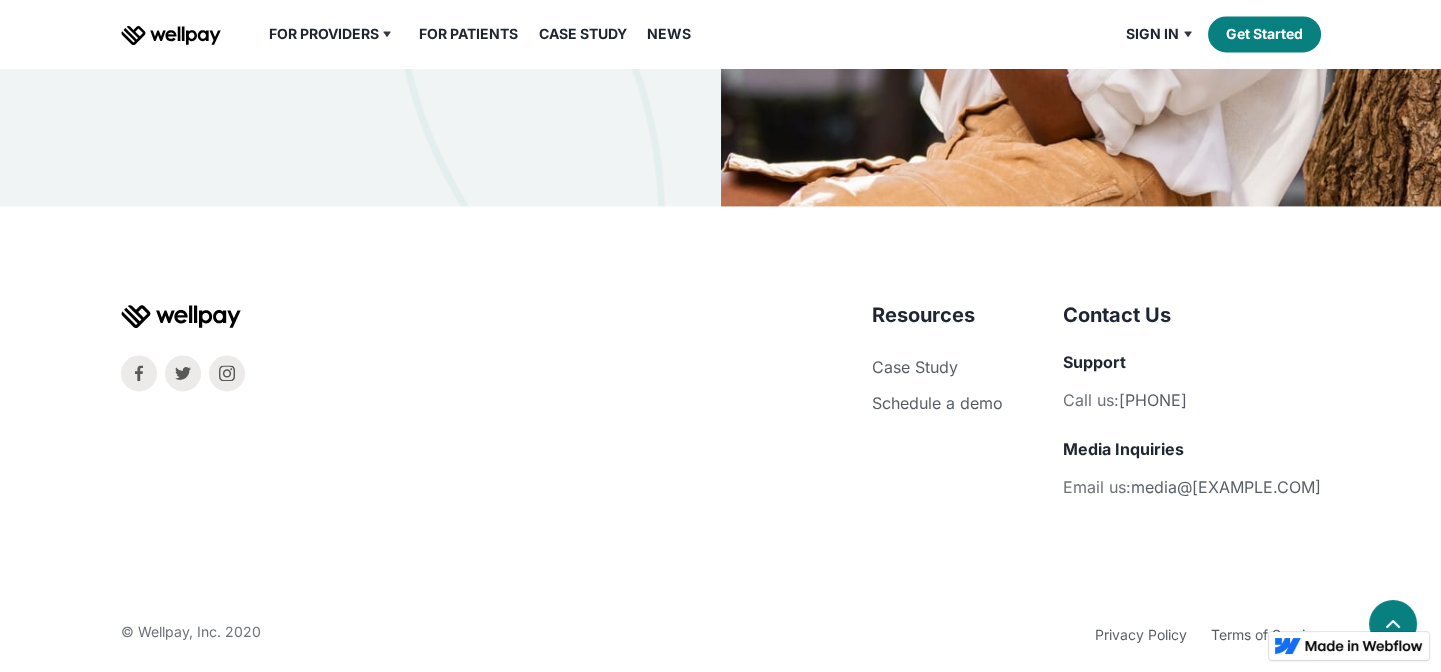 scroll, scrollTop: 6074, scrollLeft: 0, axis: vertical 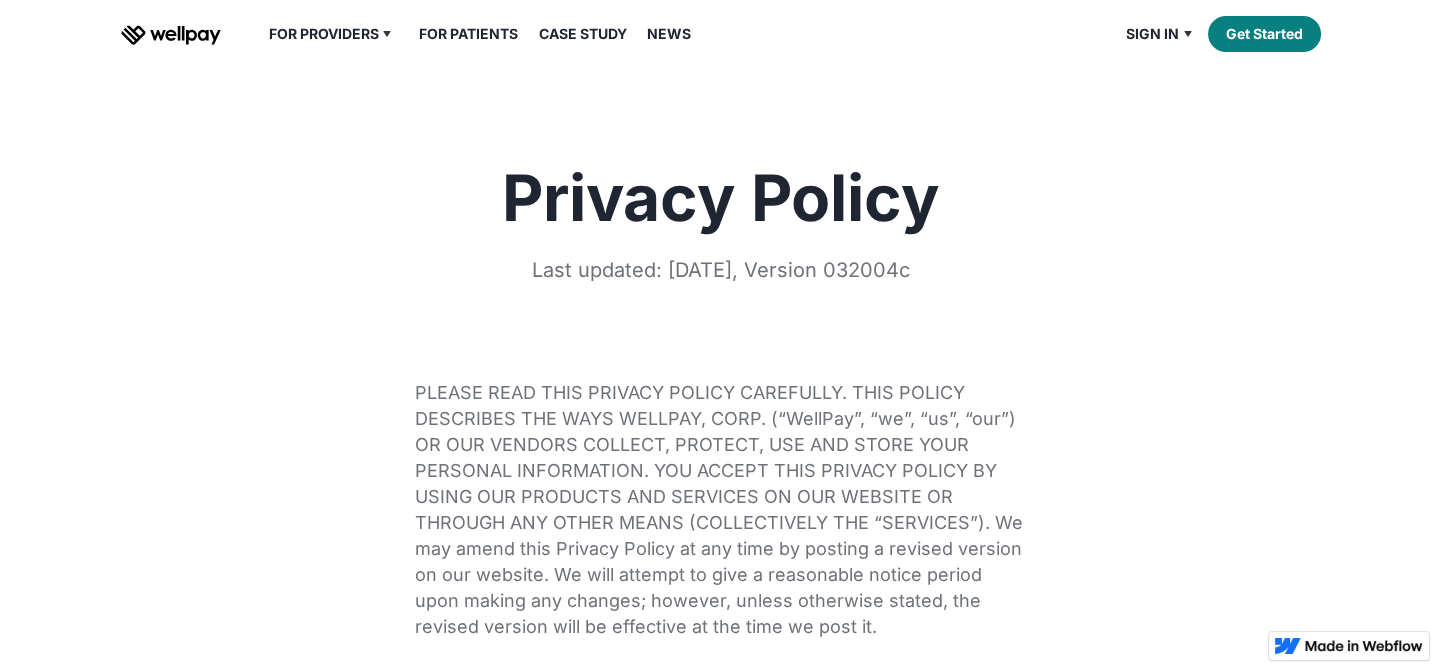 click on "PLEASE READ THIS PRIVACY POLICY CAREFULLY. THIS POLICY DESCRIBES THE WAYS WELLPAY, CORP. (“WellPay”, “we”, “us”, “our”) OR OUR VENDORS COLLECT, PROTECT, USE AND STORE YOUR PERSONAL INFORMATION. YOU ACCEPT THIS PRIVACY POLICY BY USING OUR PRODUCTS AND SERVICES ON OUR WEBSITE OR THROUGH ANY OTHER MEANS (COLLECTIVELY THE “SERVICES”). We may amend this Privacy Policy at any time by posting a revised version on our website. We will attempt to give a reasonable notice period upon making any changes; however, unless otherwise stated, the revised version will be effective at the time we post it." at bounding box center (721, 510) 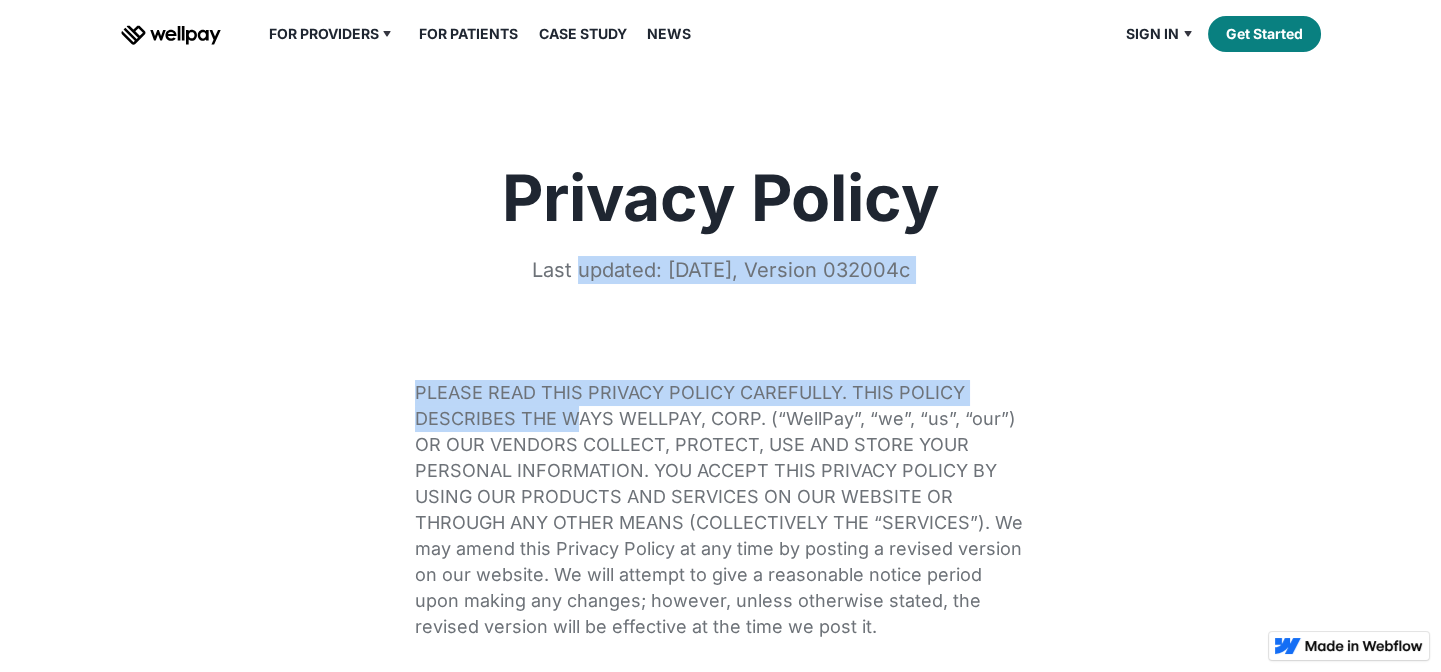 drag, startPoint x: 537, startPoint y: 372, endPoint x: 630, endPoint y: 442, distance: 116.40017 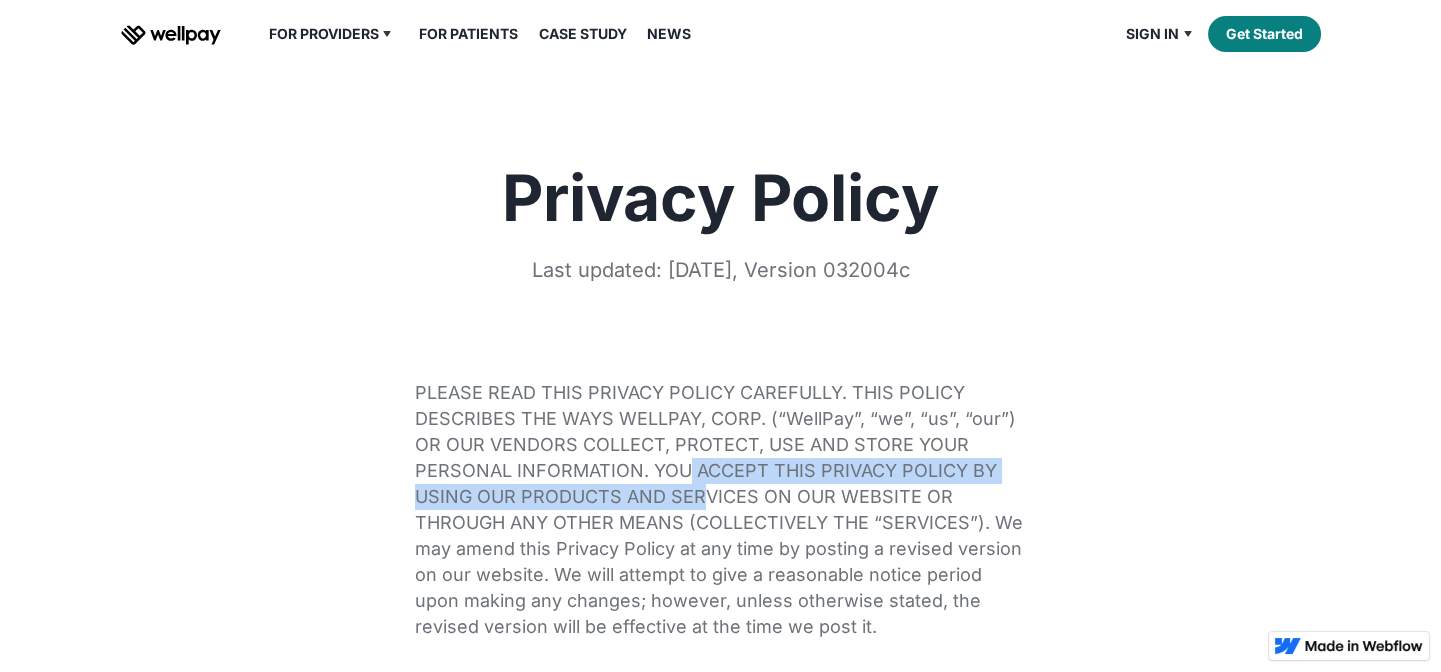 click on "PLEASE READ THIS PRIVACY POLICY CAREFULLY. THIS POLICY DESCRIBES THE WAYS WELLPAY, CORP. (“WellPay”, “we”, “us”, “our”) OR OUR VENDORS COLLECT, PROTECT, USE AND STORE YOUR PERSONAL INFORMATION. YOU ACCEPT THIS PRIVACY POLICY BY USING OUR PRODUCTS AND SERVICES ON OUR WEBSITE OR THROUGH ANY OTHER MEANS (COLLECTIVELY THE “SERVICES”). We may amend this Privacy Policy at any time by posting a revised version on our website. We will attempt to give a reasonable notice period upon making any changes; however, unless otherwise stated, the revised version will be effective at the time we post it." at bounding box center (721, 510) 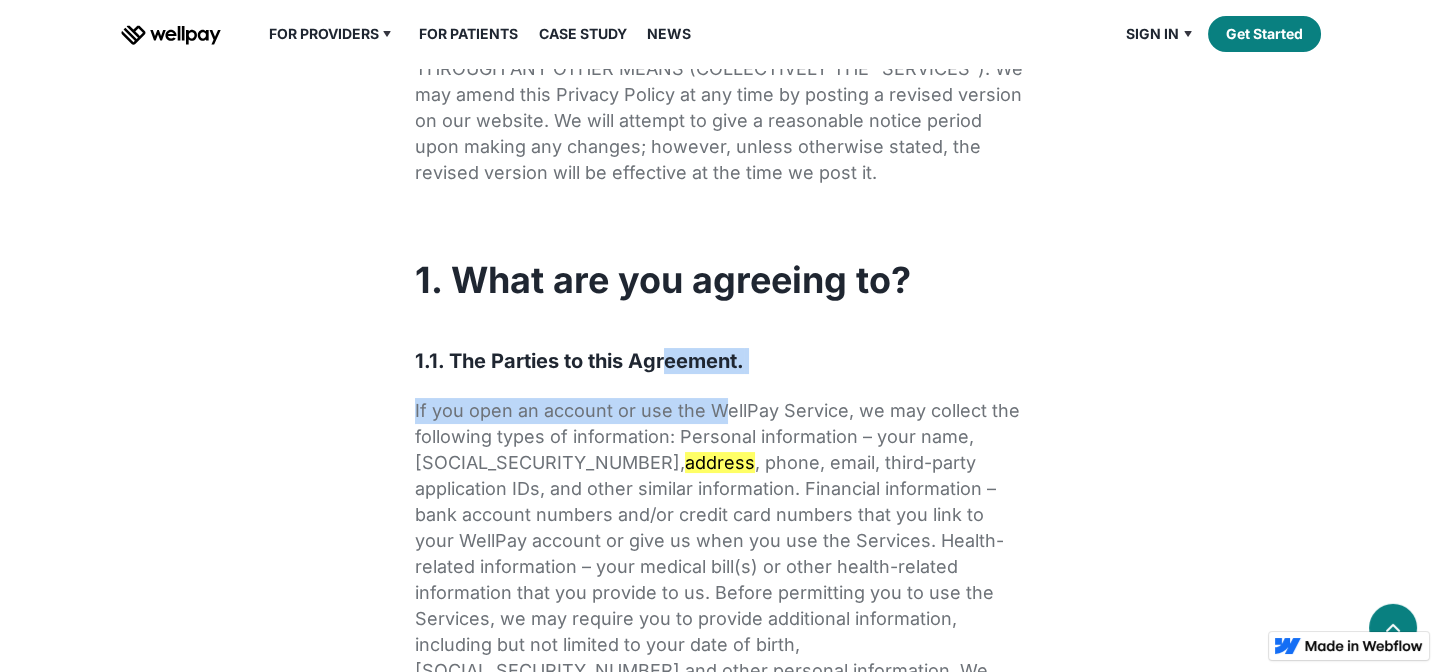 drag, startPoint x: 660, startPoint y: 306, endPoint x: 797, endPoint y: 446, distance: 195.88007 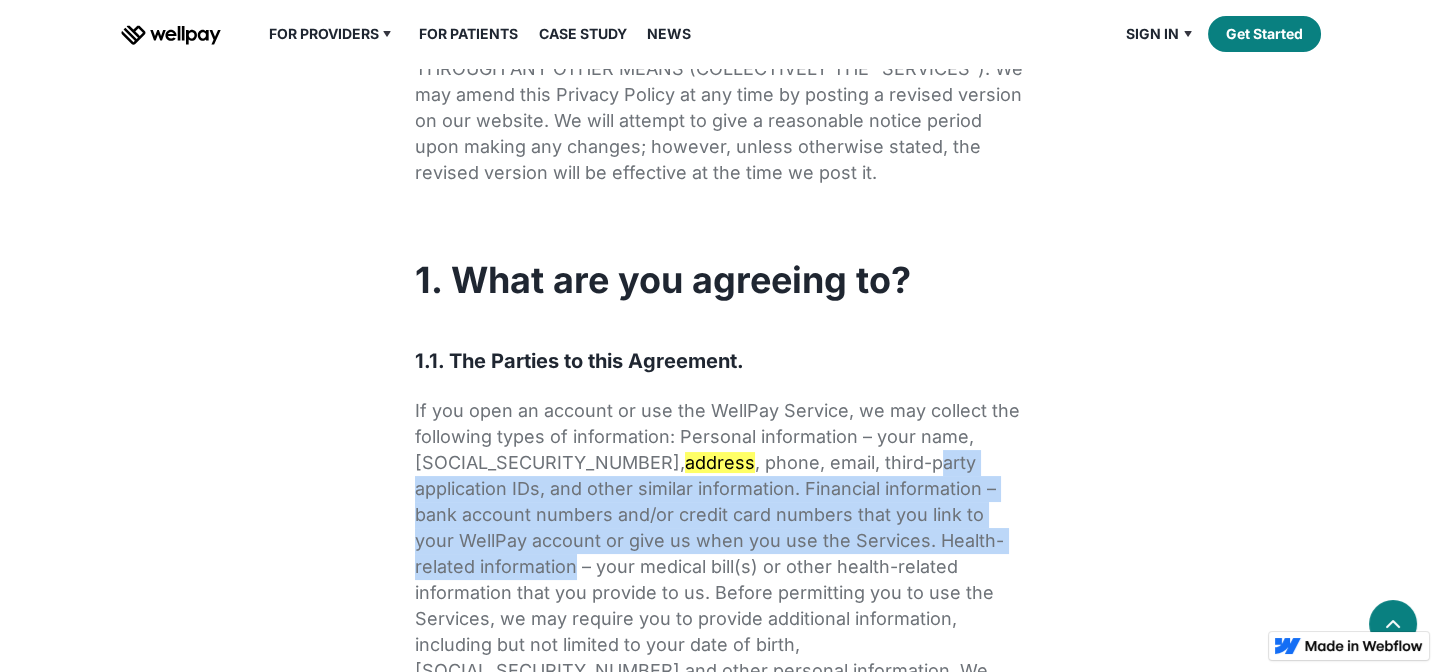 drag, startPoint x: 824, startPoint y: 472, endPoint x: 992, endPoint y: 551, distance: 185.64752 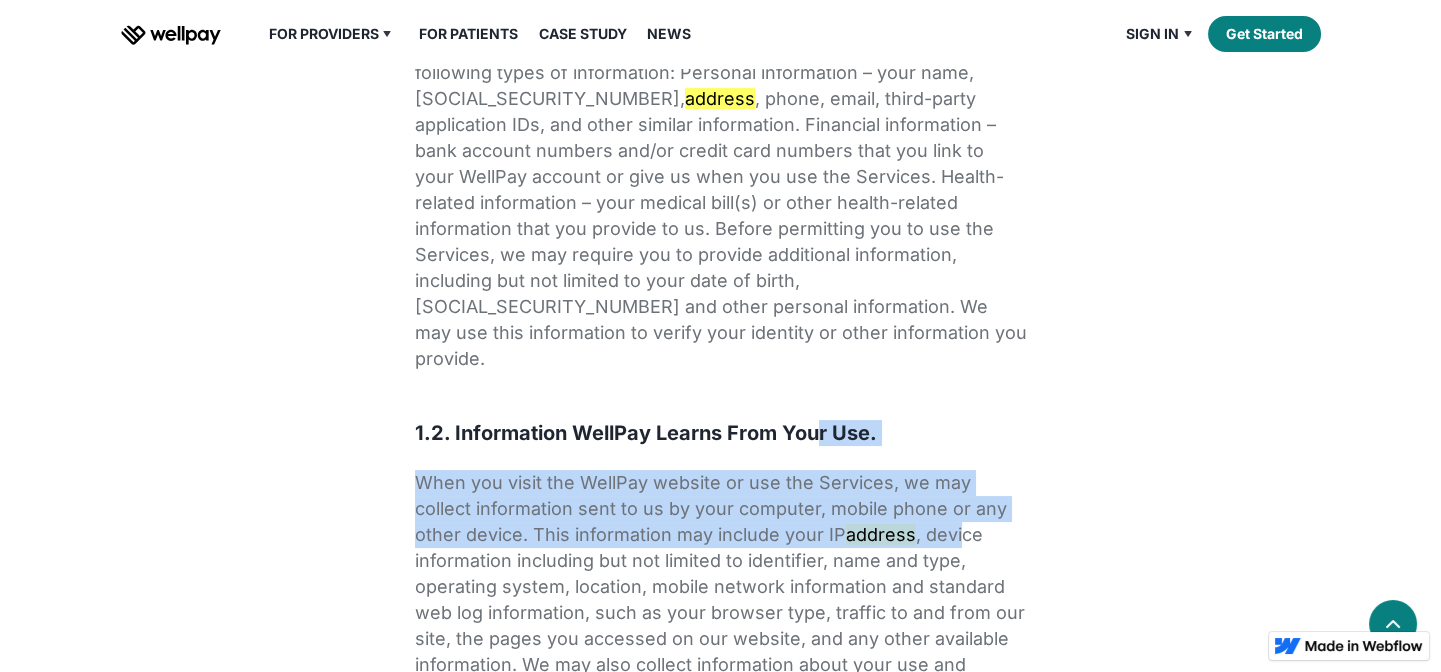 drag, startPoint x: 812, startPoint y: 400, endPoint x: 950, endPoint y: 521, distance: 183.53474 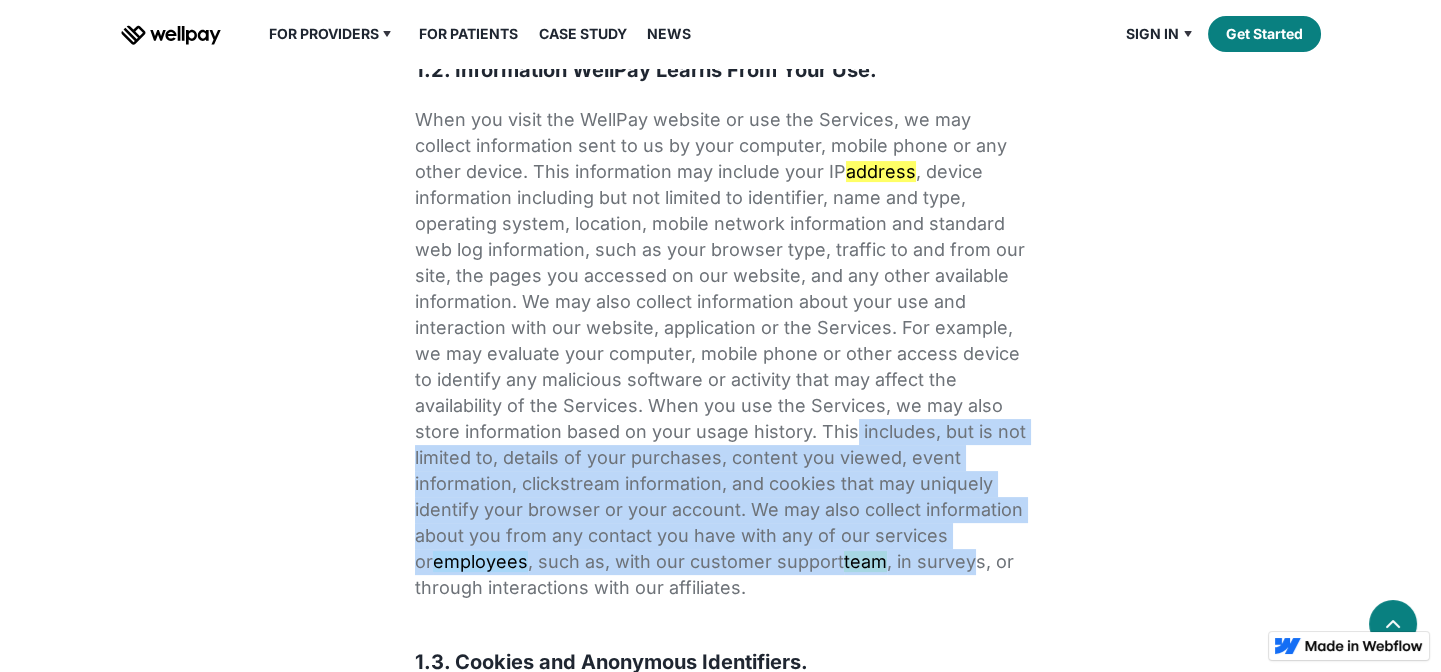 drag, startPoint x: 865, startPoint y: 479, endPoint x: 1007, endPoint y: 563, distance: 164.98485 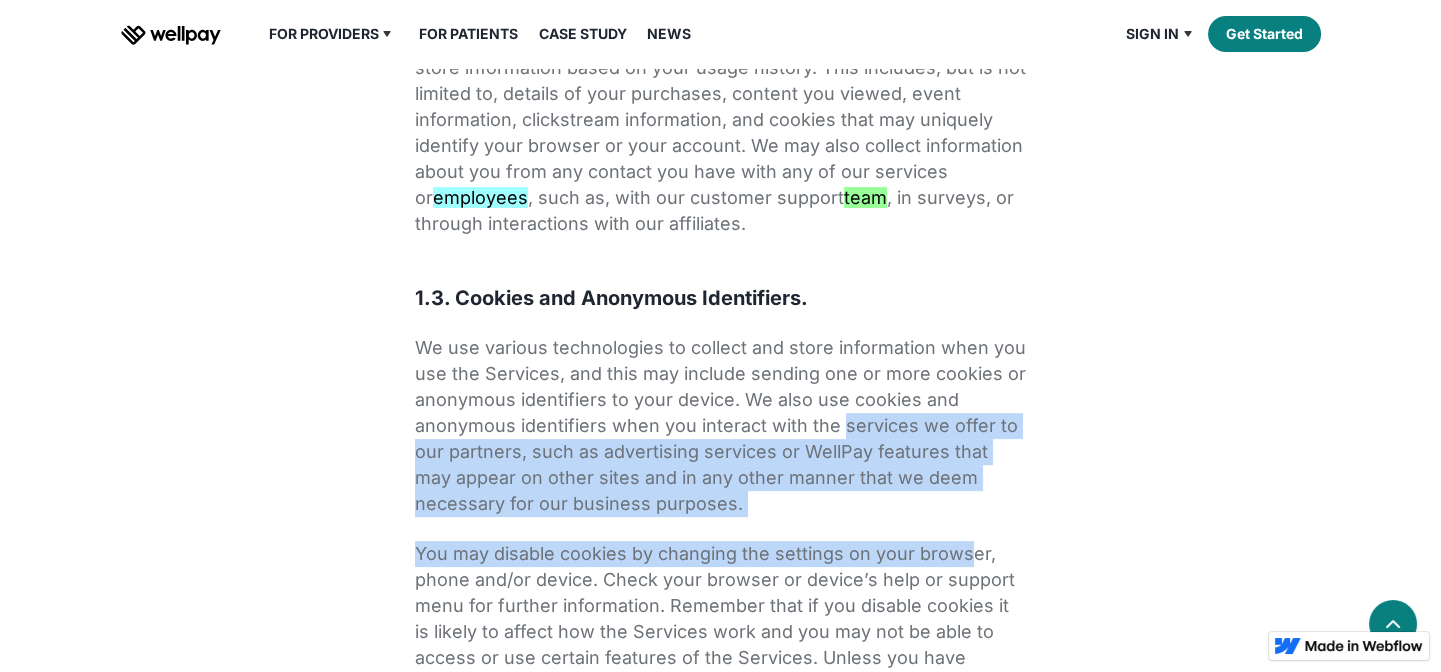 drag, startPoint x: 840, startPoint y: 404, endPoint x: 1019, endPoint y: 540, distance: 224.80435 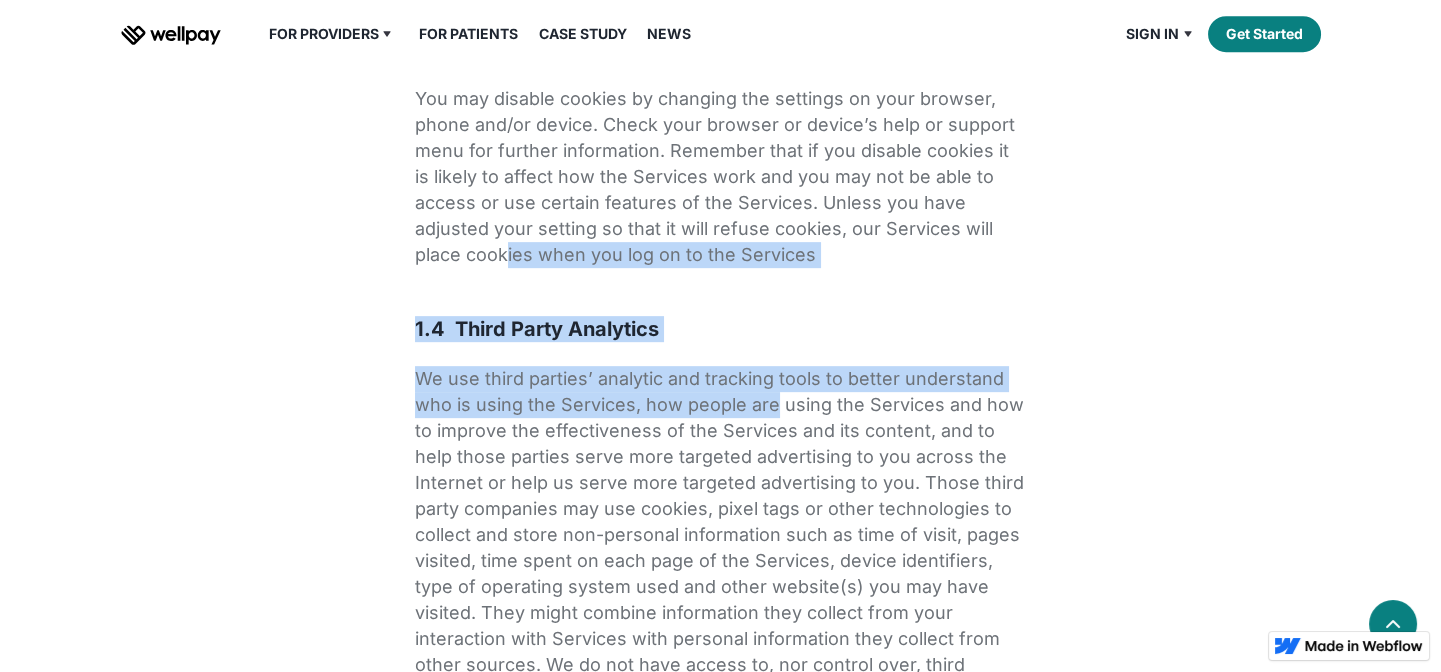 drag, startPoint x: 770, startPoint y: 382, endPoint x: 503, endPoint y: 236, distance: 304.3107 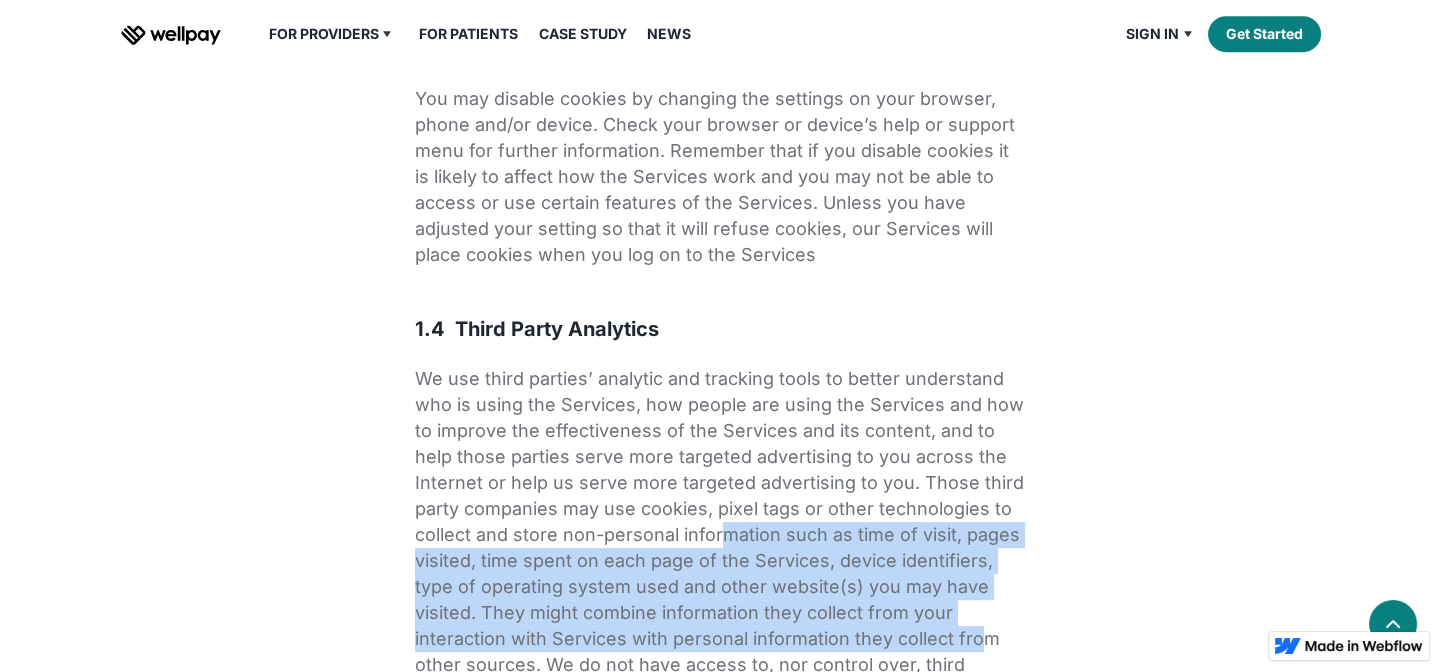 drag, startPoint x: 705, startPoint y: 530, endPoint x: 889, endPoint y: 615, distance: 202.68448 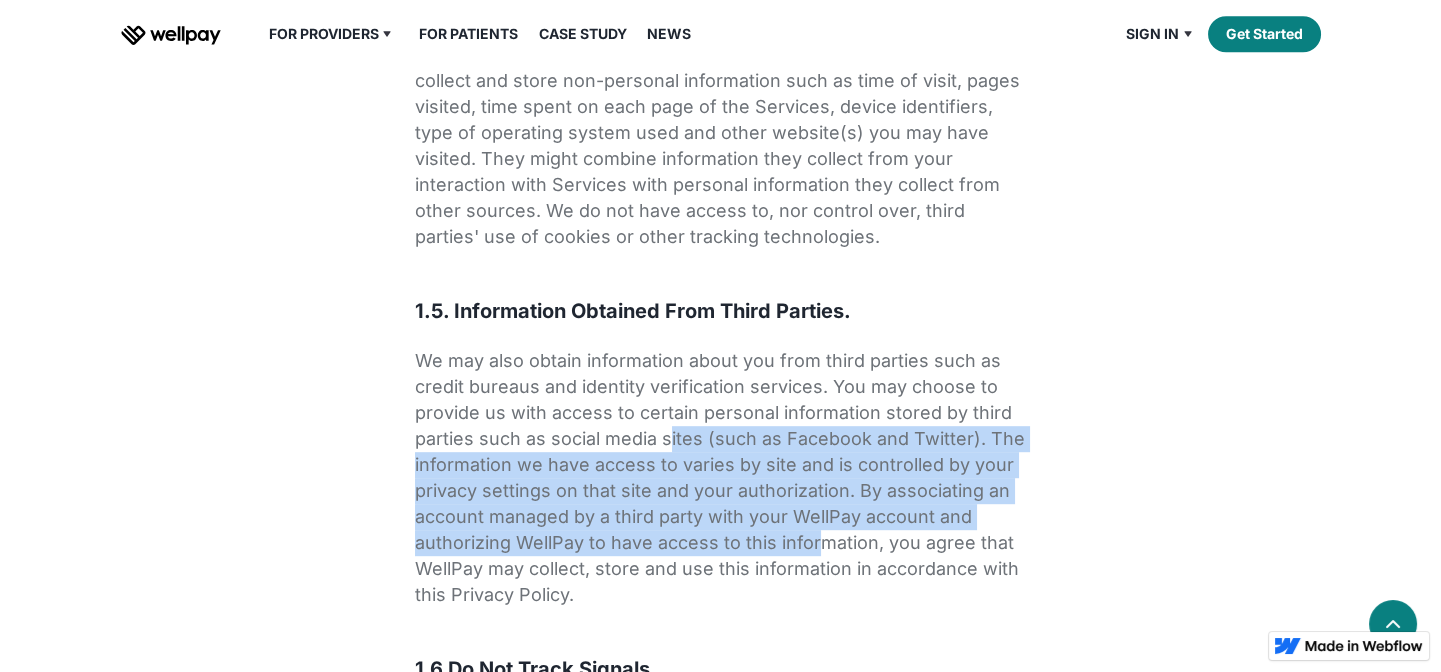 drag, startPoint x: 669, startPoint y: 399, endPoint x: 911, endPoint y: 559, distance: 290.11032 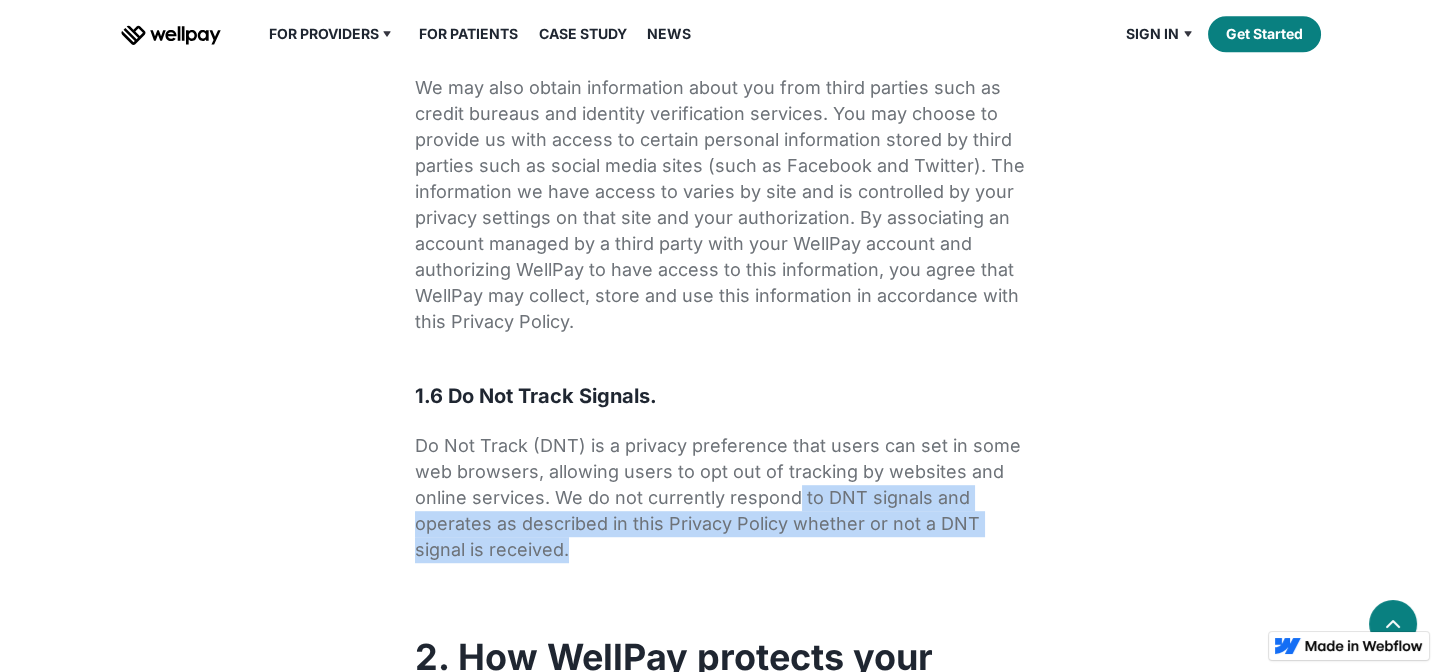 drag, startPoint x: 792, startPoint y: 460, endPoint x: 958, endPoint y: 534, distance: 181.74707 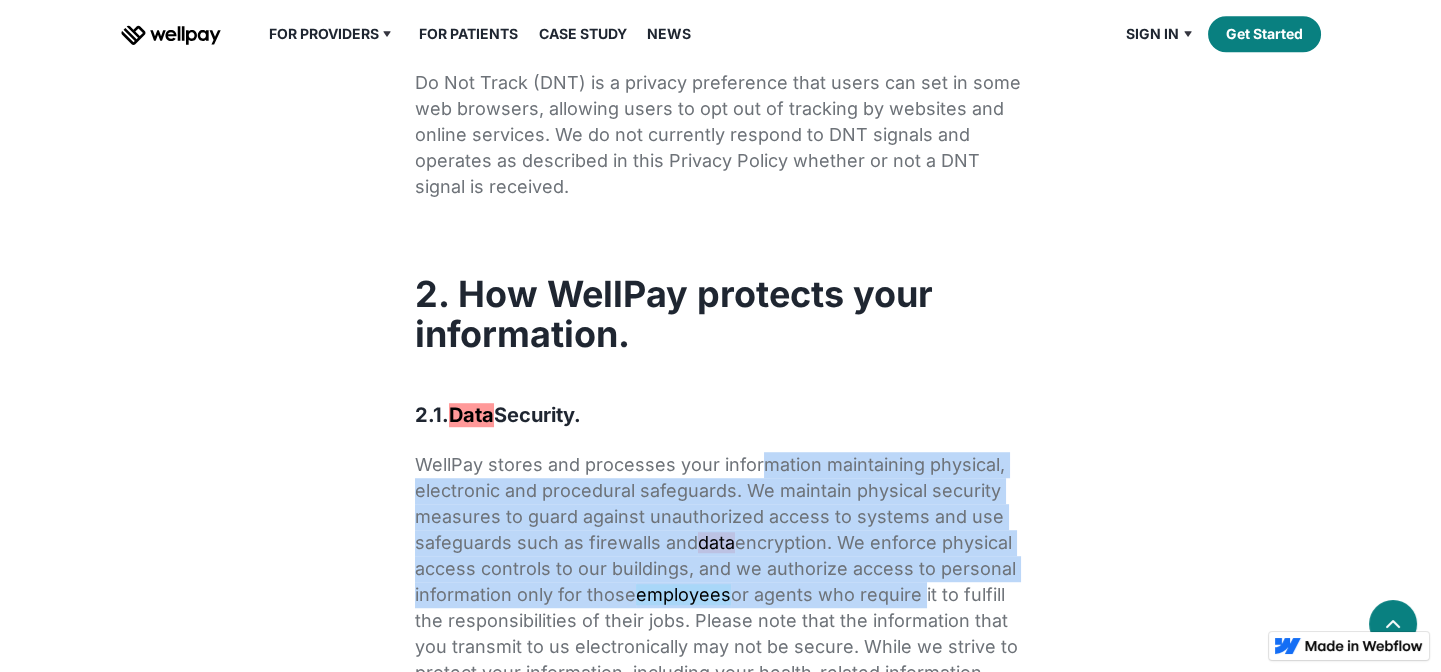 drag, startPoint x: 754, startPoint y: 441, endPoint x: 958, endPoint y: 567, distance: 239.77489 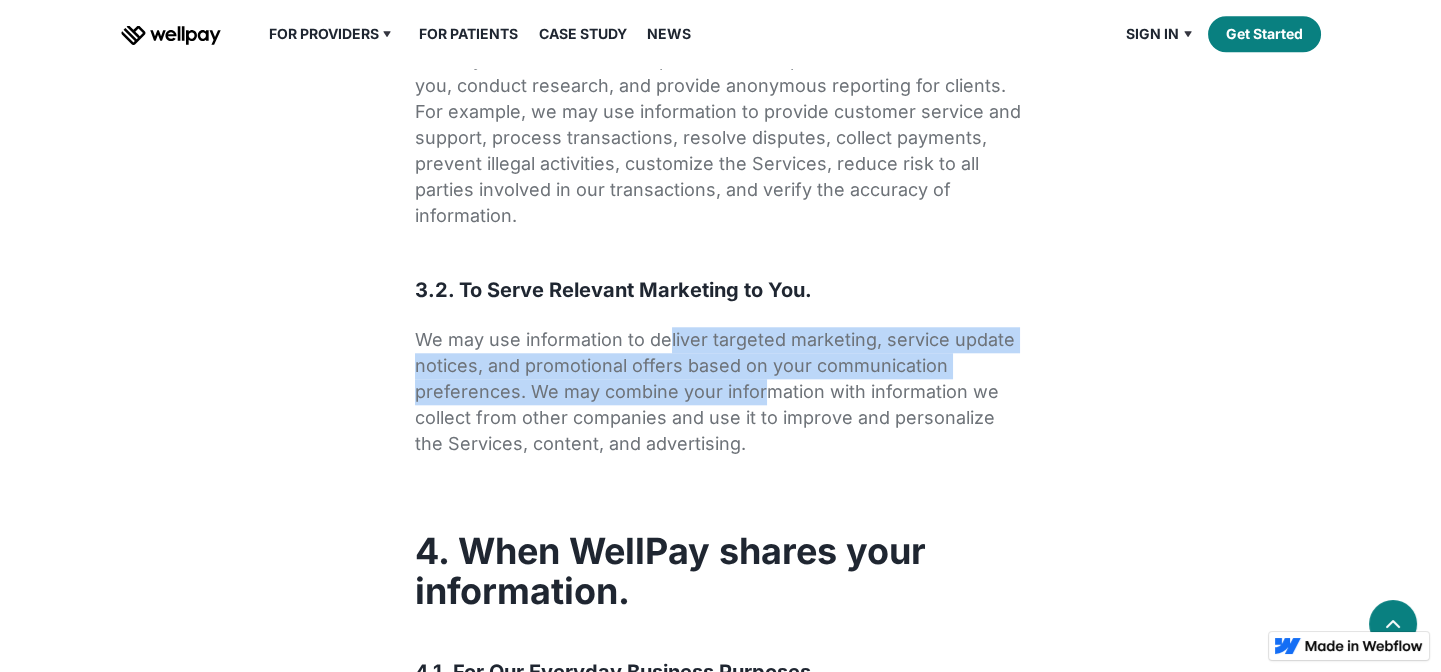 drag, startPoint x: 721, startPoint y: 325, endPoint x: 660, endPoint y: 289, distance: 70.83079 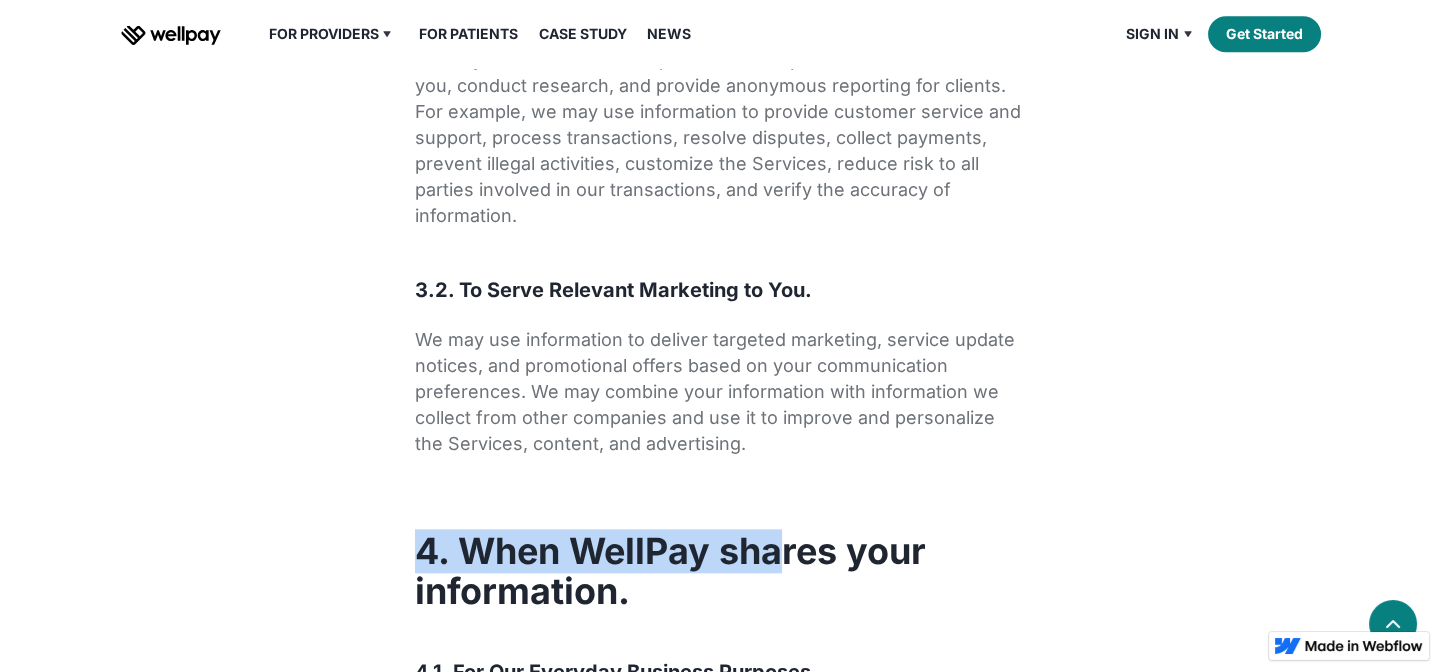 drag, startPoint x: 785, startPoint y: 517, endPoint x: 907, endPoint y: 598, distance: 146.44112 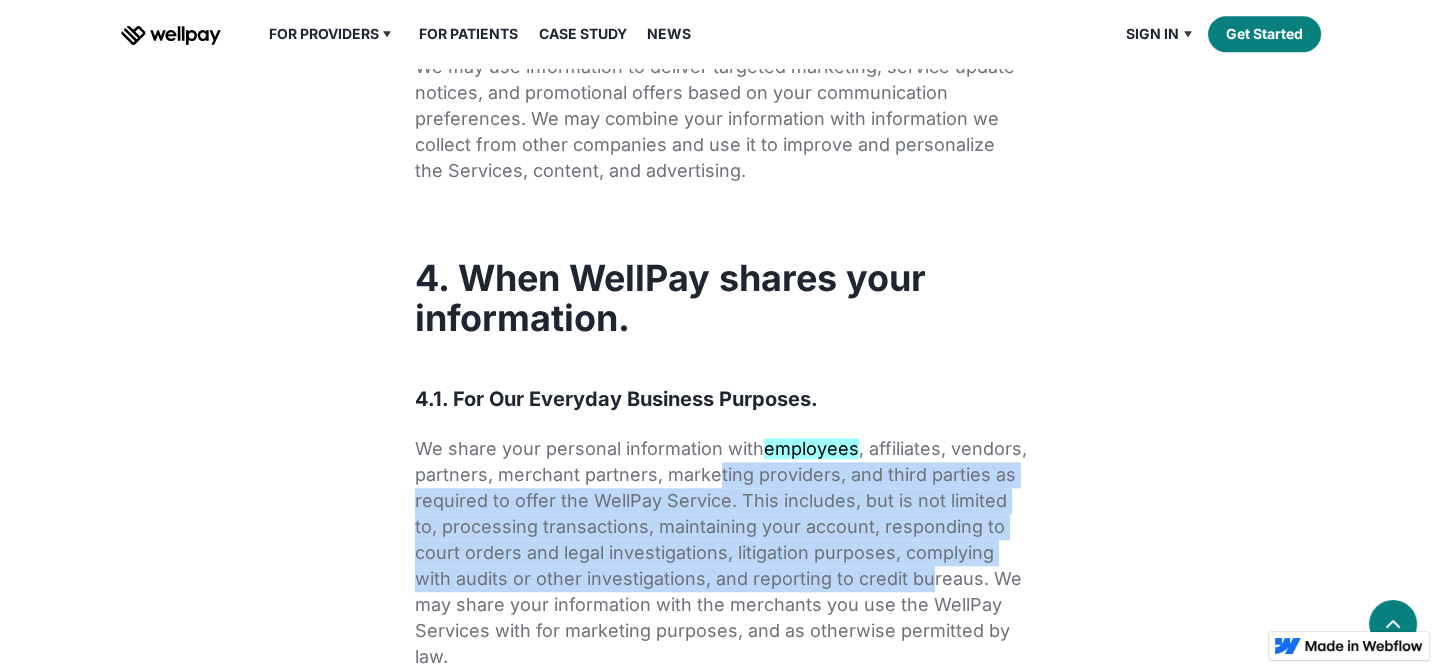 drag, startPoint x: 712, startPoint y: 448, endPoint x: 914, endPoint y: 562, distance: 231.94827 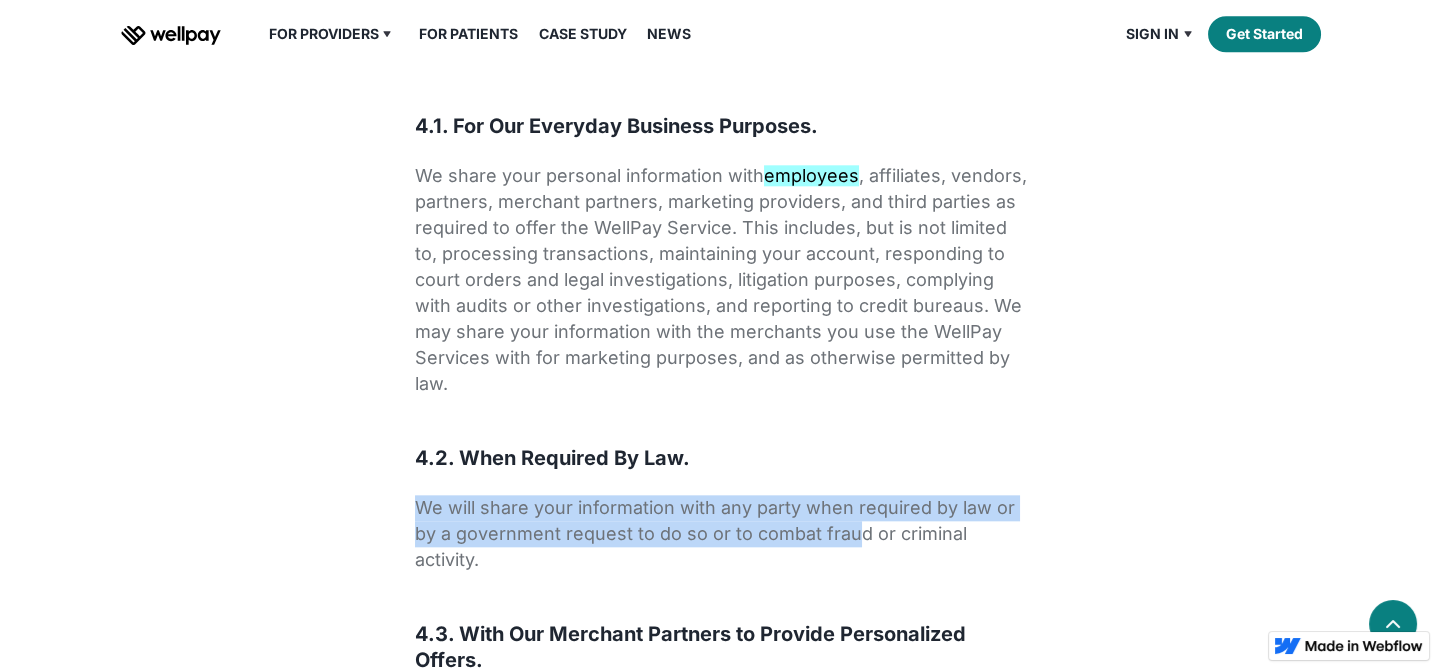 drag, startPoint x: 818, startPoint y: 479, endPoint x: 969, endPoint y: 557, distance: 169.95587 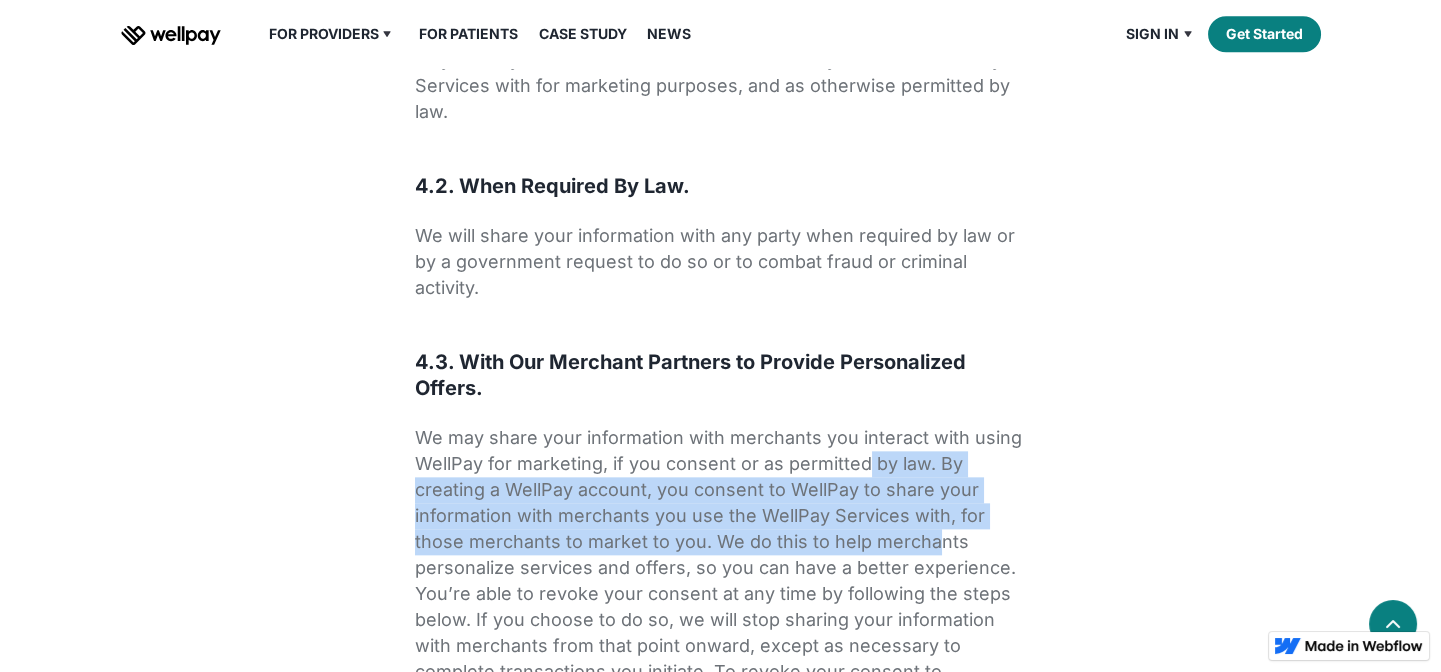 drag, startPoint x: 867, startPoint y: 447, endPoint x: 1062, endPoint y: 550, distance: 220.53117 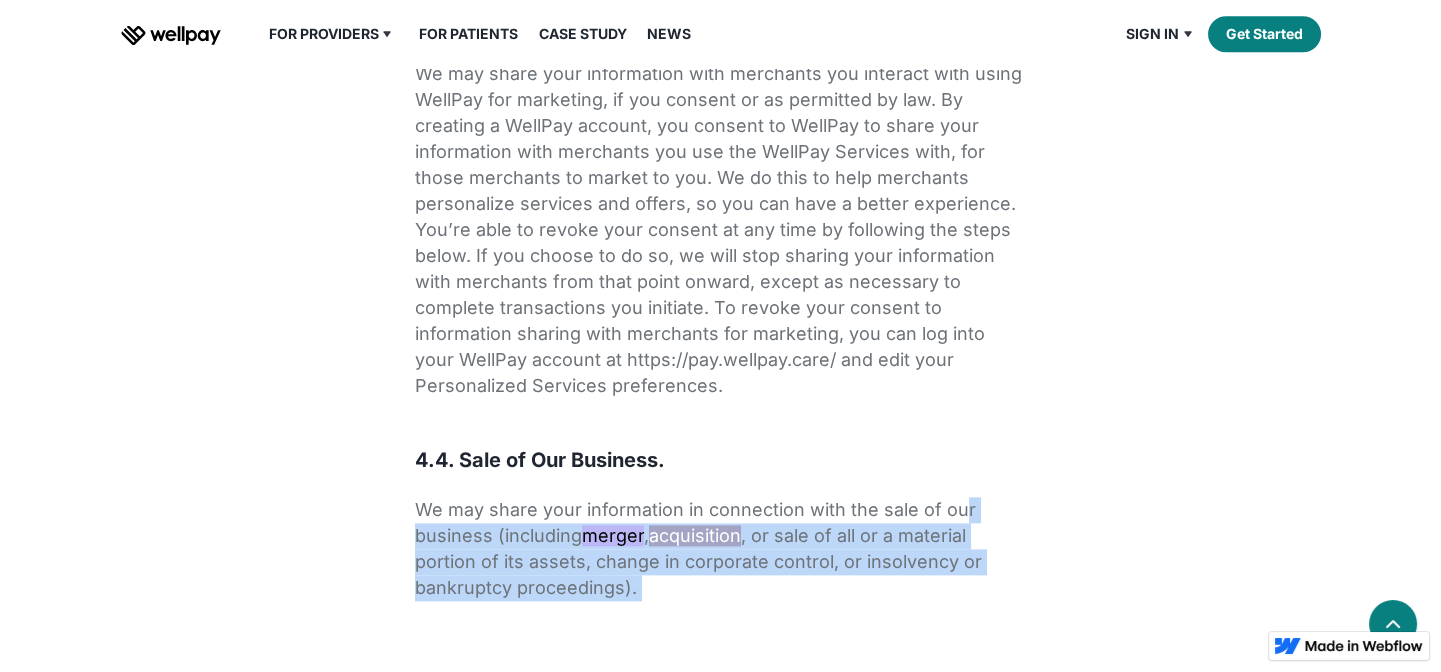 drag, startPoint x: 957, startPoint y: 446, endPoint x: 1175, endPoint y: 587, distance: 259.62473 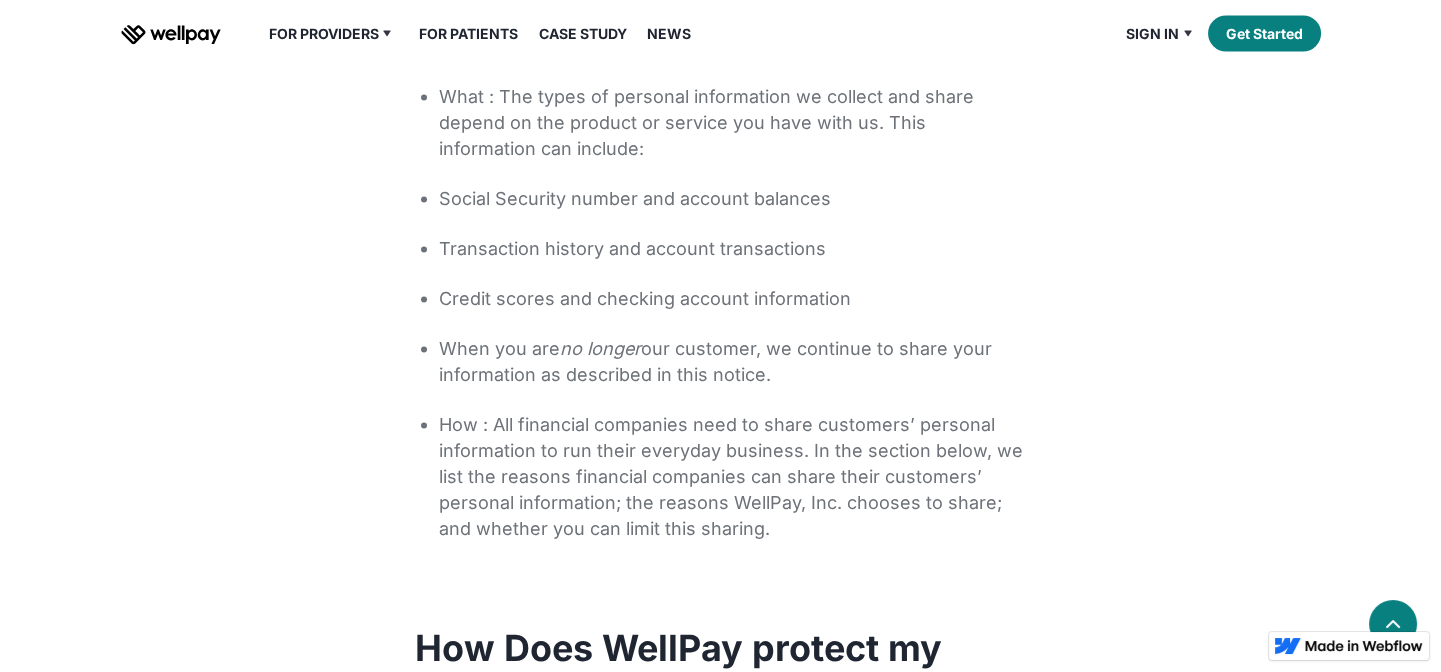 scroll, scrollTop: 8545, scrollLeft: 0, axis: vertical 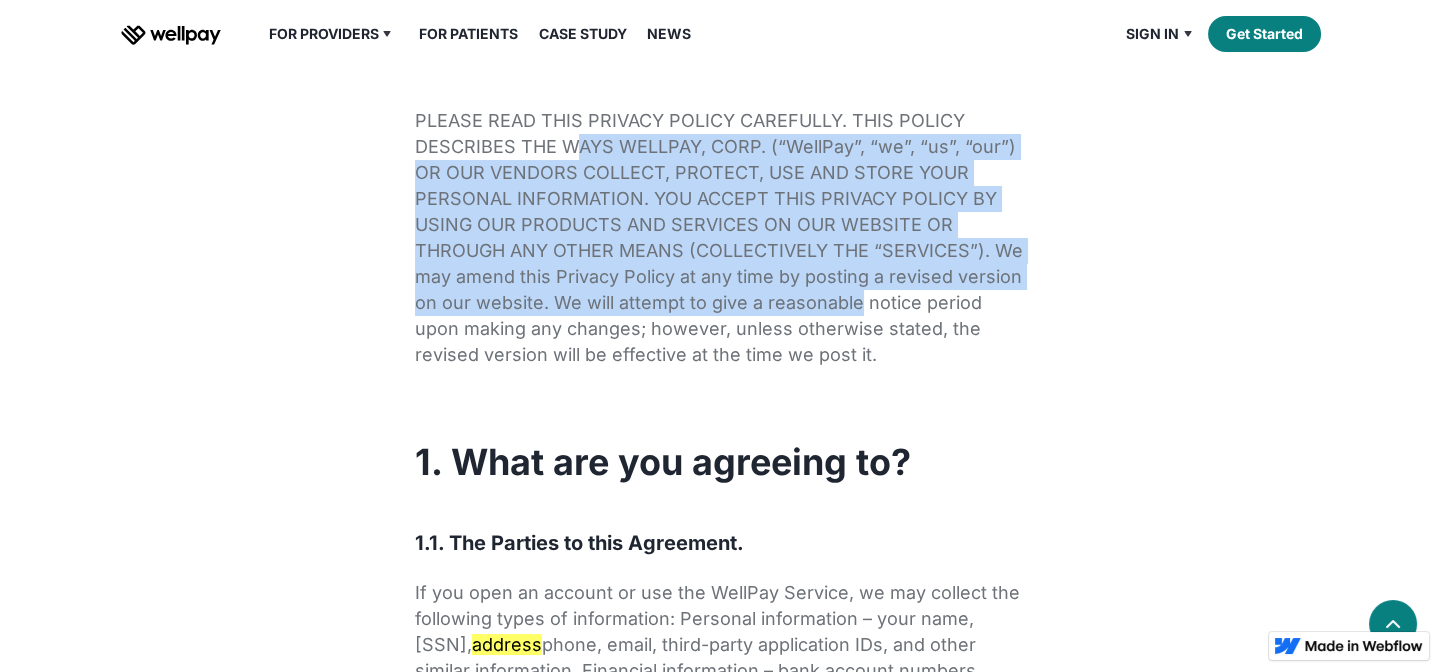 drag, startPoint x: 574, startPoint y: 141, endPoint x: 859, endPoint y: 304, distance: 328.31998 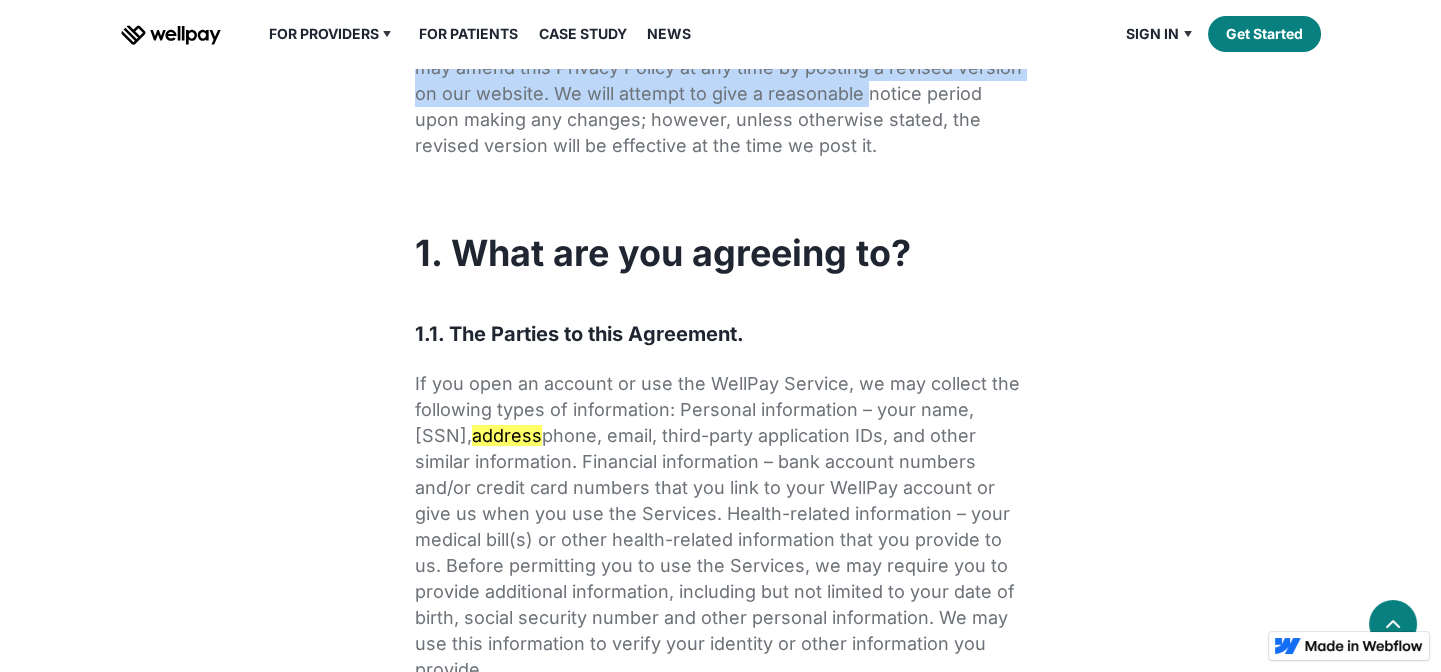scroll, scrollTop: 545, scrollLeft: 0, axis: vertical 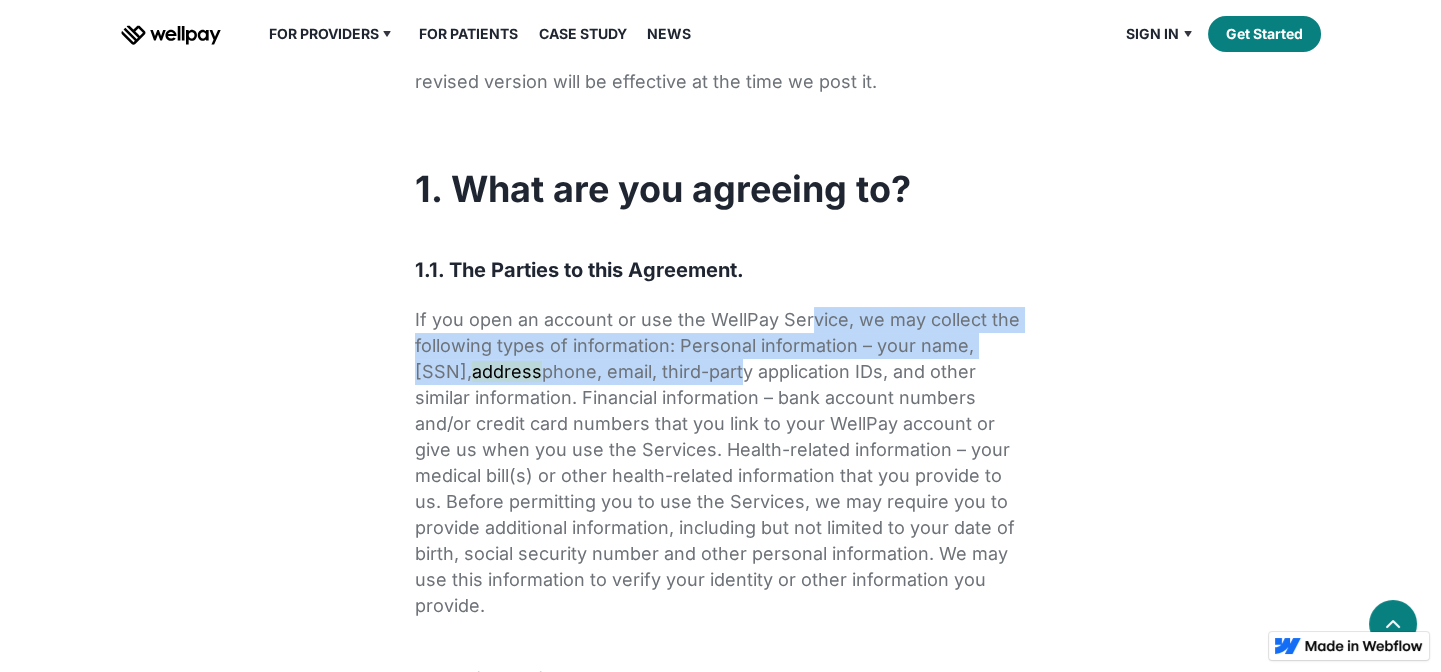 drag, startPoint x: 820, startPoint y: 343, endPoint x: 859, endPoint y: 390, distance: 61.073727 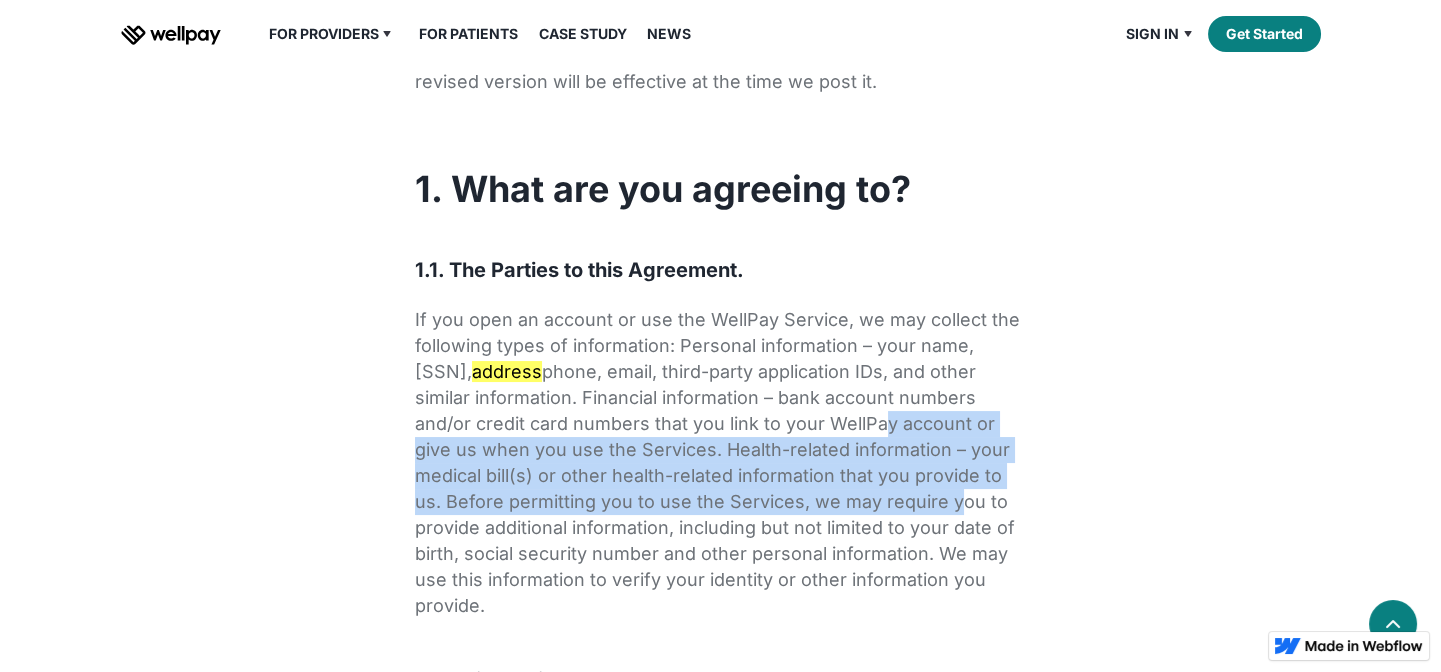 drag, startPoint x: 882, startPoint y: 484, endPoint x: 925, endPoint y: 522, distance: 57.384666 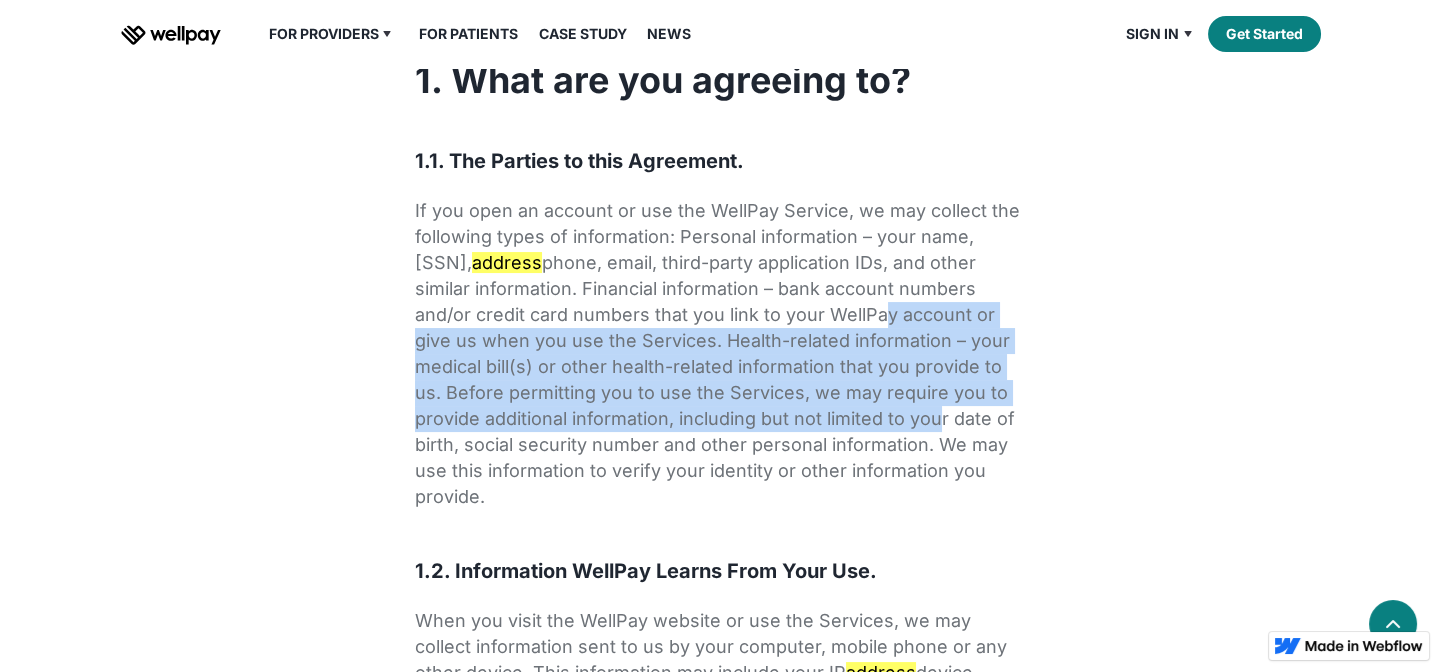 scroll, scrollTop: 909, scrollLeft: 0, axis: vertical 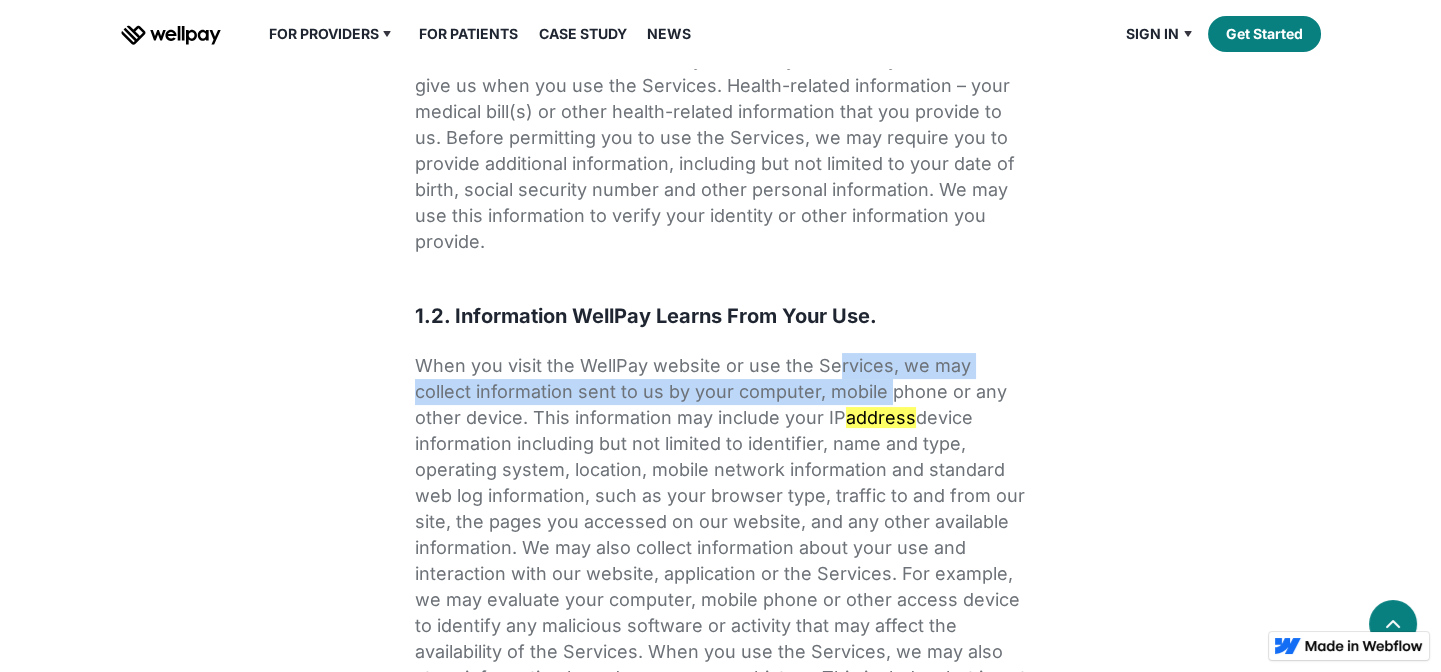 drag, startPoint x: 829, startPoint y: 362, endPoint x: 840, endPoint y: 407, distance: 46.32494 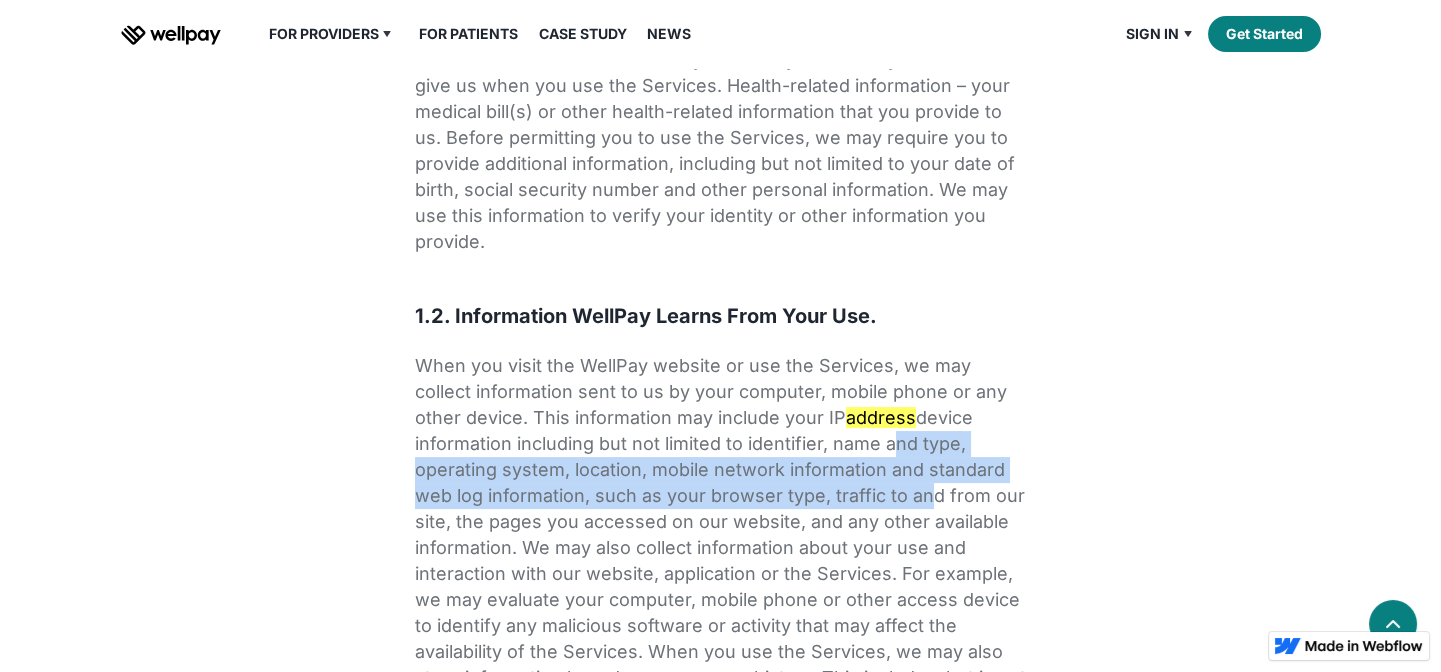drag, startPoint x: 879, startPoint y: 440, endPoint x: 910, endPoint y: 491, distance: 59.682495 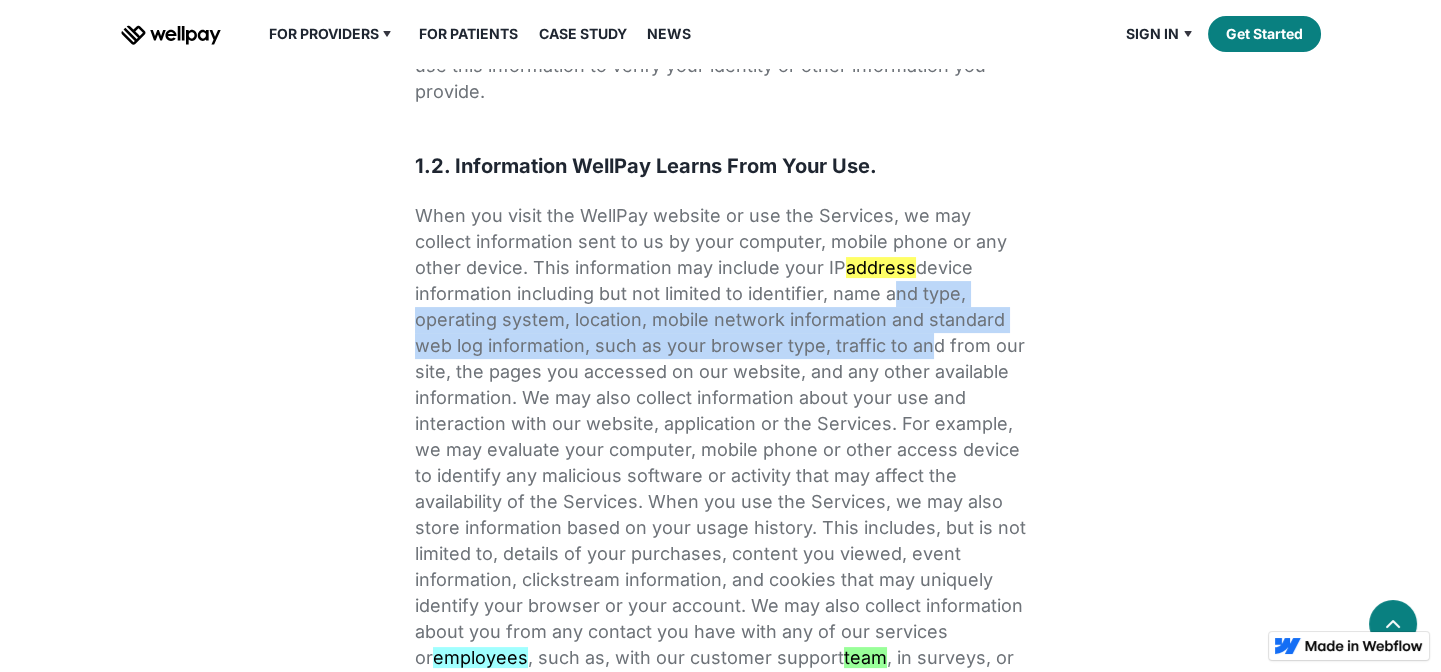 scroll, scrollTop: 1272, scrollLeft: 0, axis: vertical 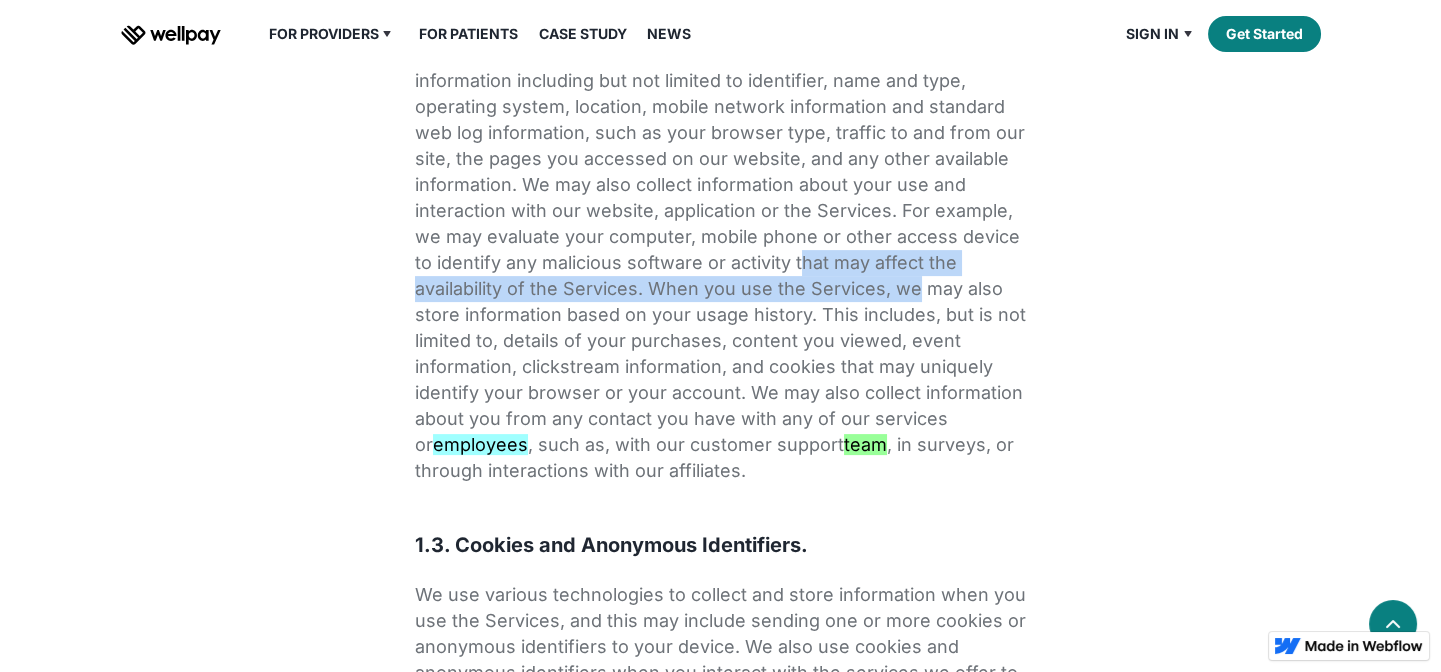 drag, startPoint x: 822, startPoint y: 262, endPoint x: 765, endPoint y: 230, distance: 65.36819 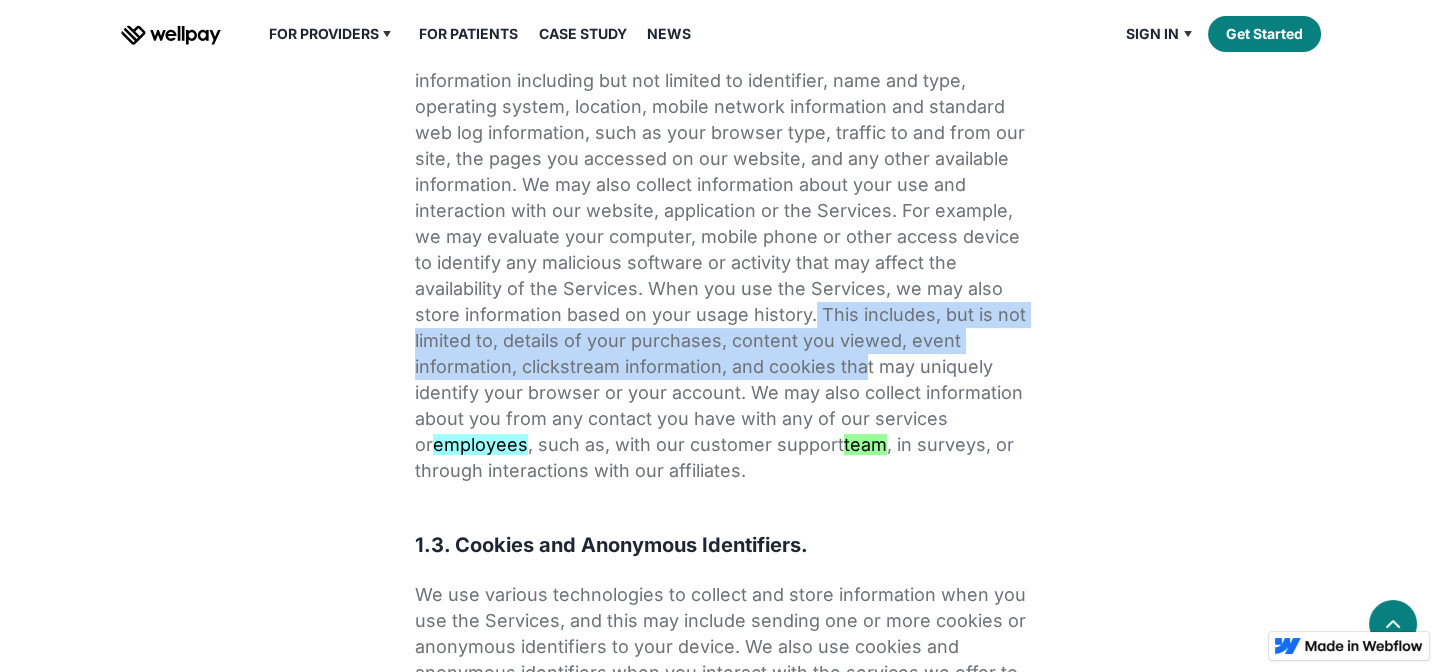 drag, startPoint x: 806, startPoint y: 334, endPoint x: 849, endPoint y: 370, distance: 56.0803 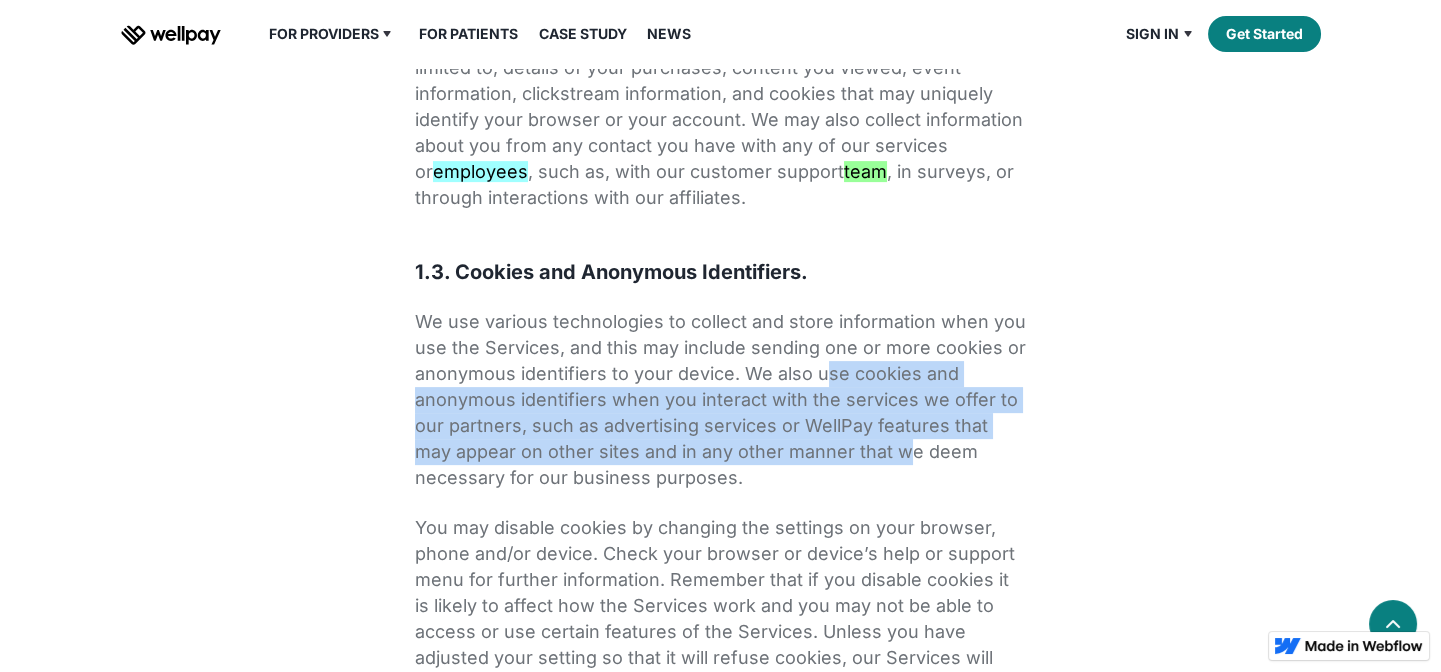 drag, startPoint x: 826, startPoint y: 386, endPoint x: 951, endPoint y: 485, distance: 159.45532 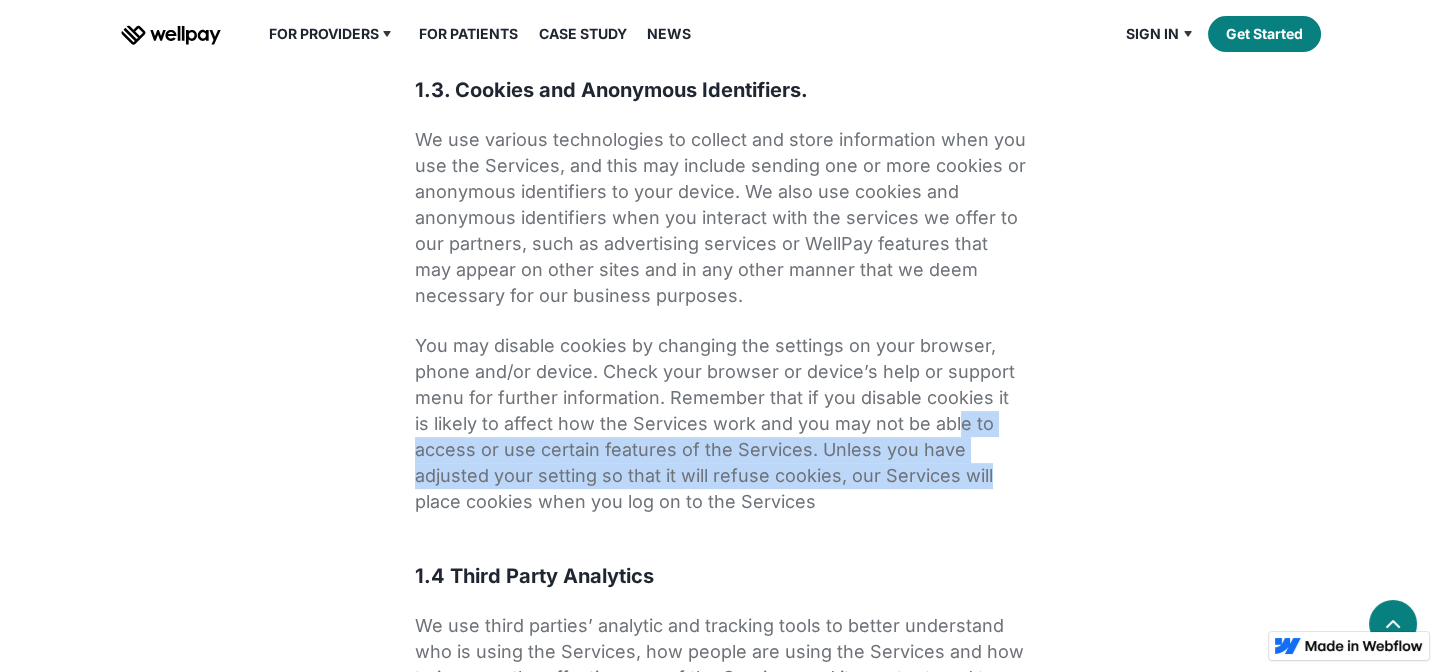 drag, startPoint x: 937, startPoint y: 413, endPoint x: 1026, endPoint y: 484, distance: 113.85078 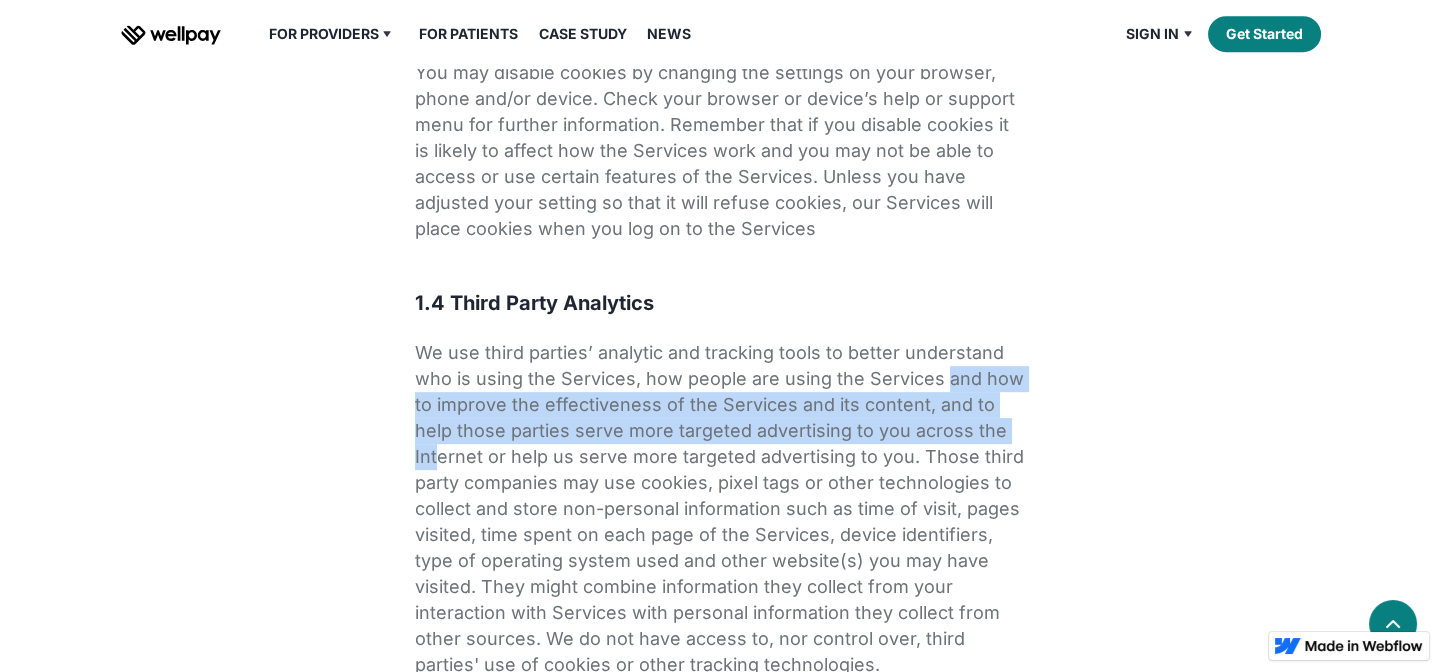 drag, startPoint x: 945, startPoint y: 383, endPoint x: 1033, endPoint y: 466, distance: 120.966934 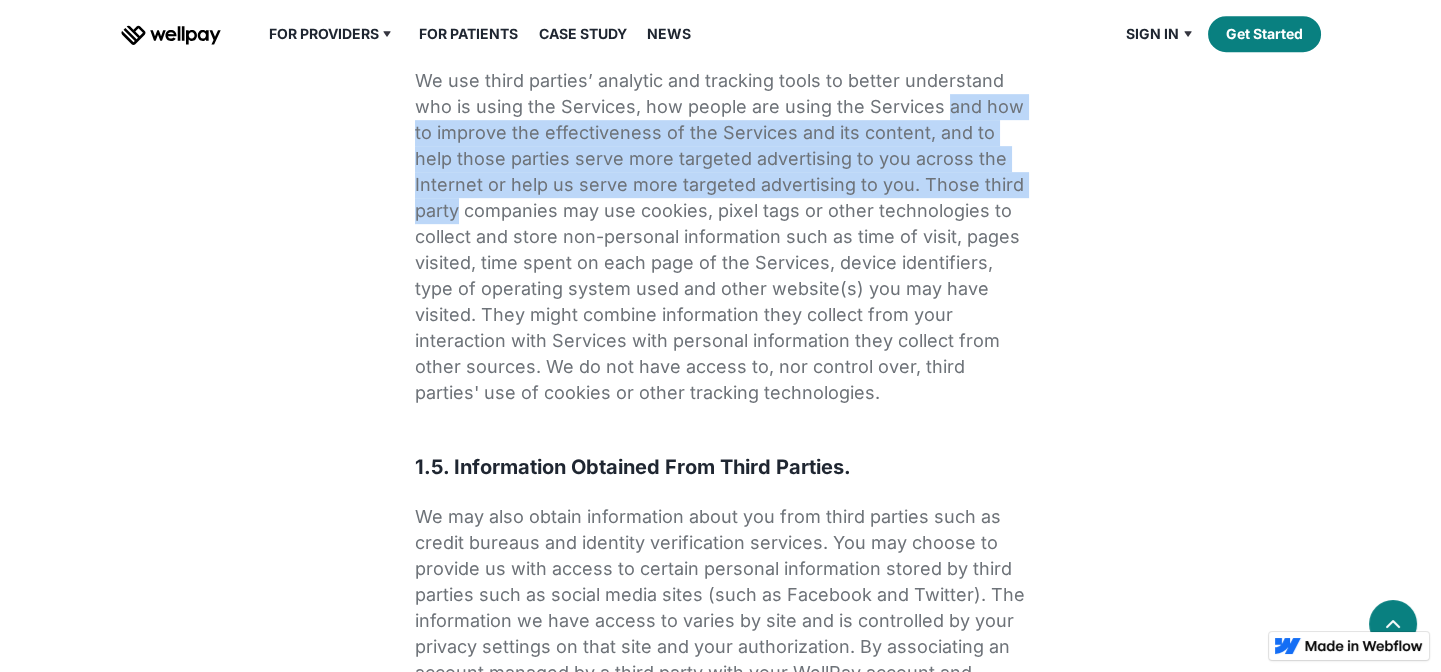 drag, startPoint x: 994, startPoint y: 414, endPoint x: 1067, endPoint y: 451, distance: 81.84131 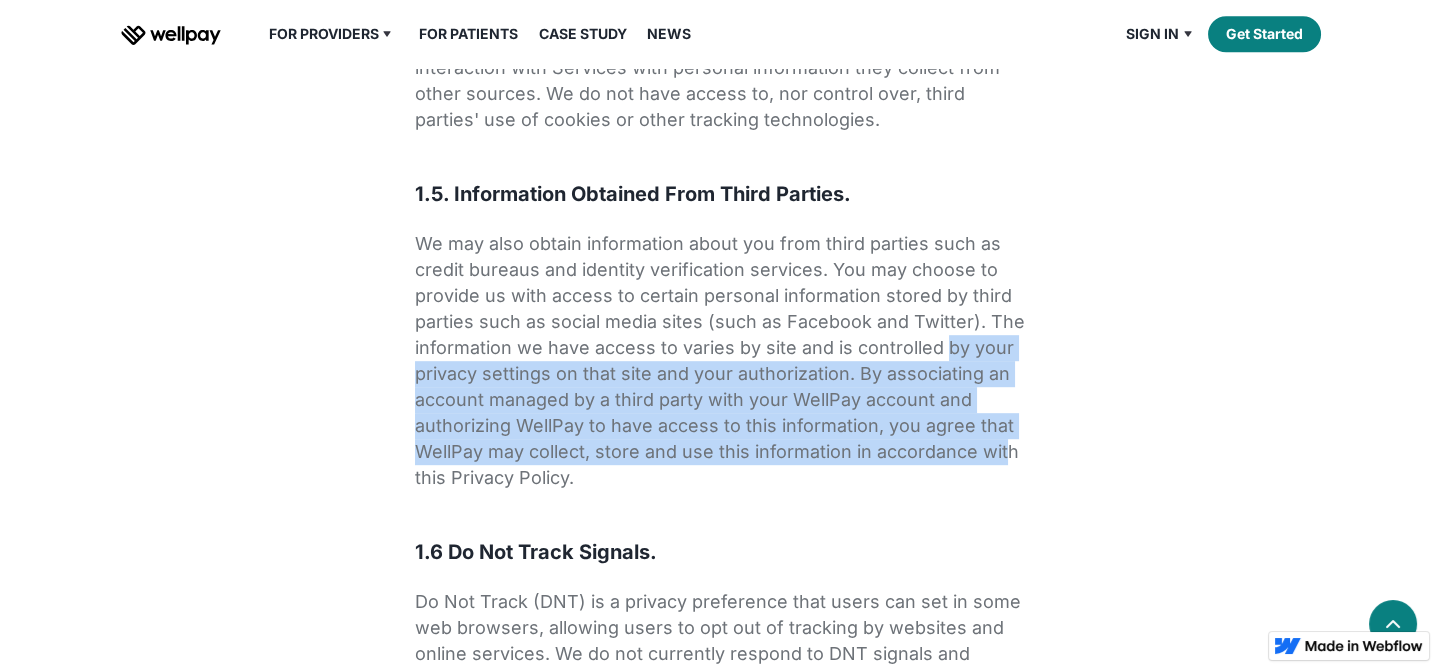 drag, startPoint x: 944, startPoint y: 346, endPoint x: 1020, endPoint y: 440, distance: 120.880104 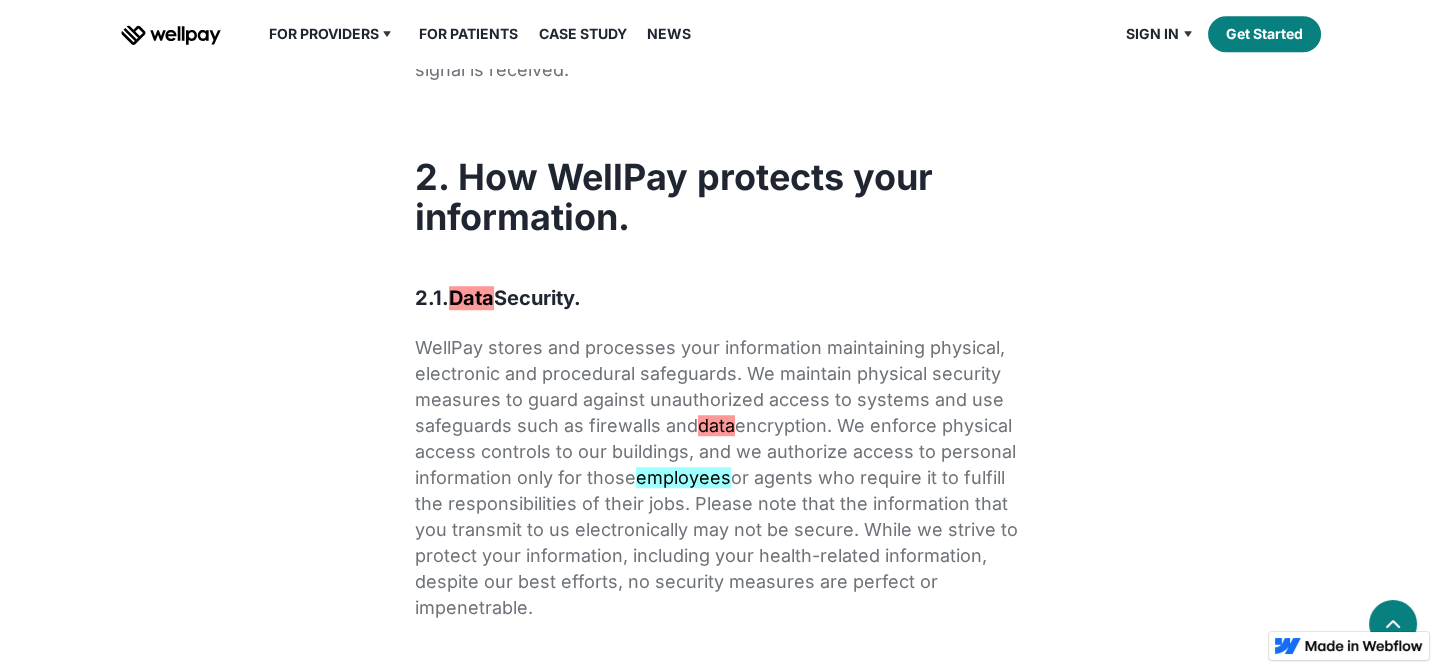 drag, startPoint x: 838, startPoint y: 325, endPoint x: 944, endPoint y: 405, distance: 132.8006 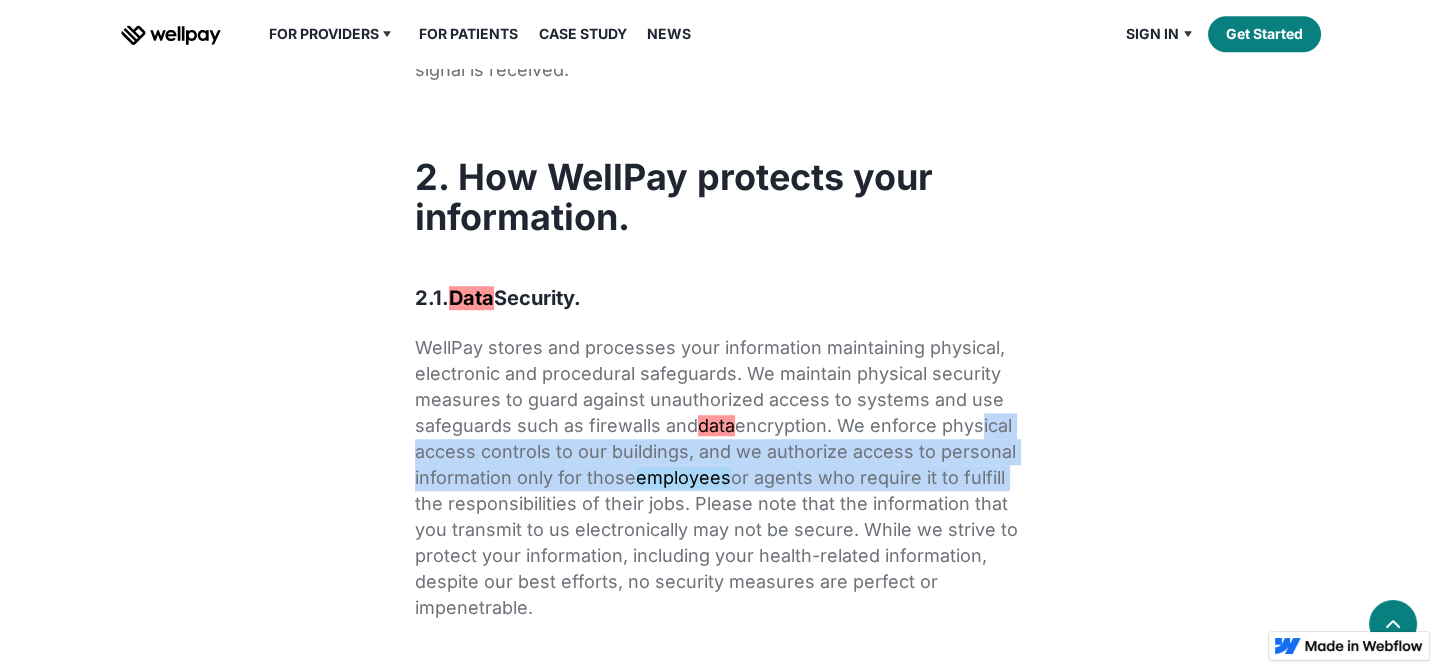 drag, startPoint x: 972, startPoint y: 436, endPoint x: 1047, endPoint y: 490, distance: 92.417534 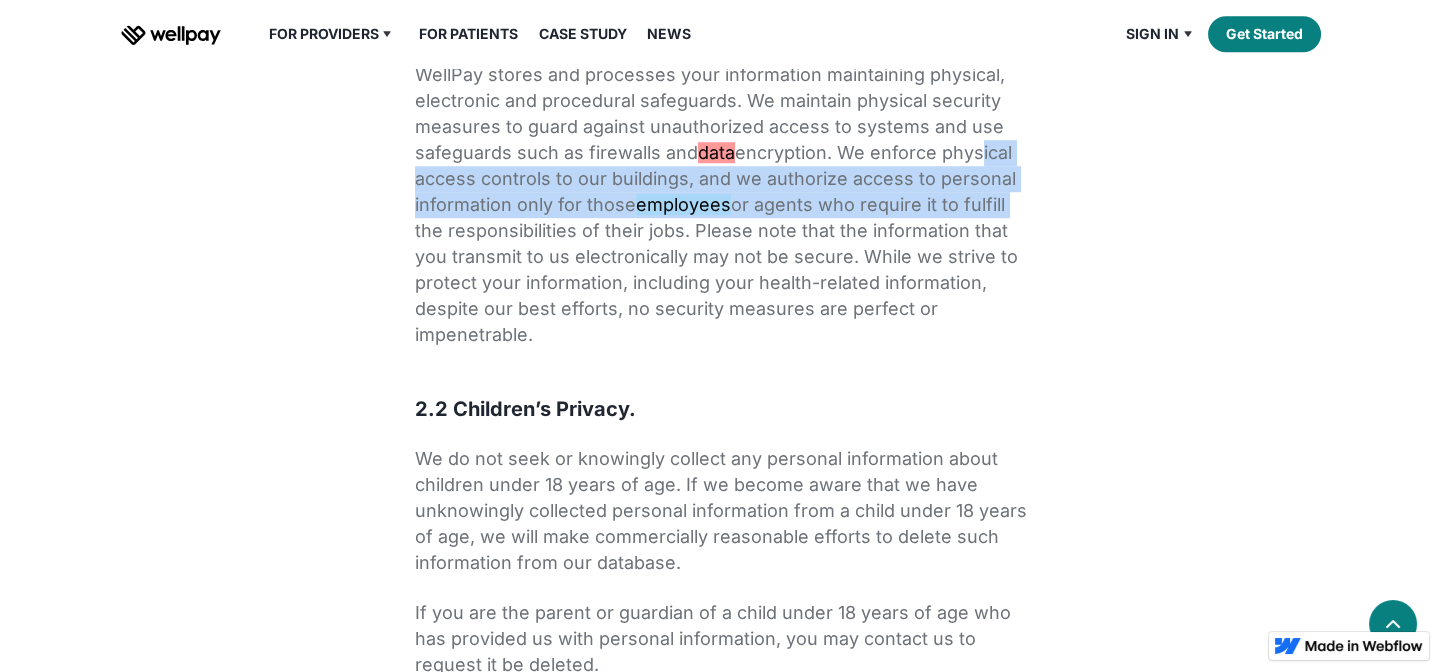drag, startPoint x: 955, startPoint y: 397, endPoint x: 1050, endPoint y: 476, distance: 123.55566 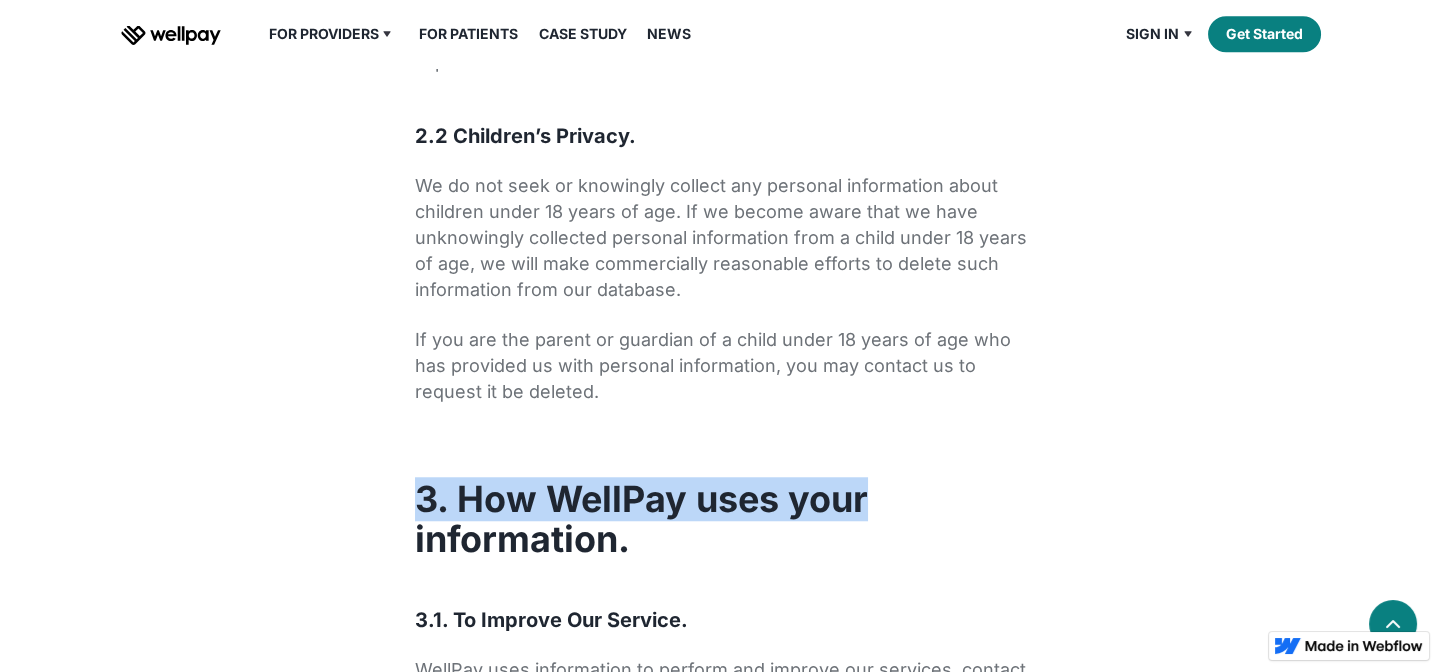 drag, startPoint x: 982, startPoint y: 433, endPoint x: 1075, endPoint y: 480, distance: 104.20173 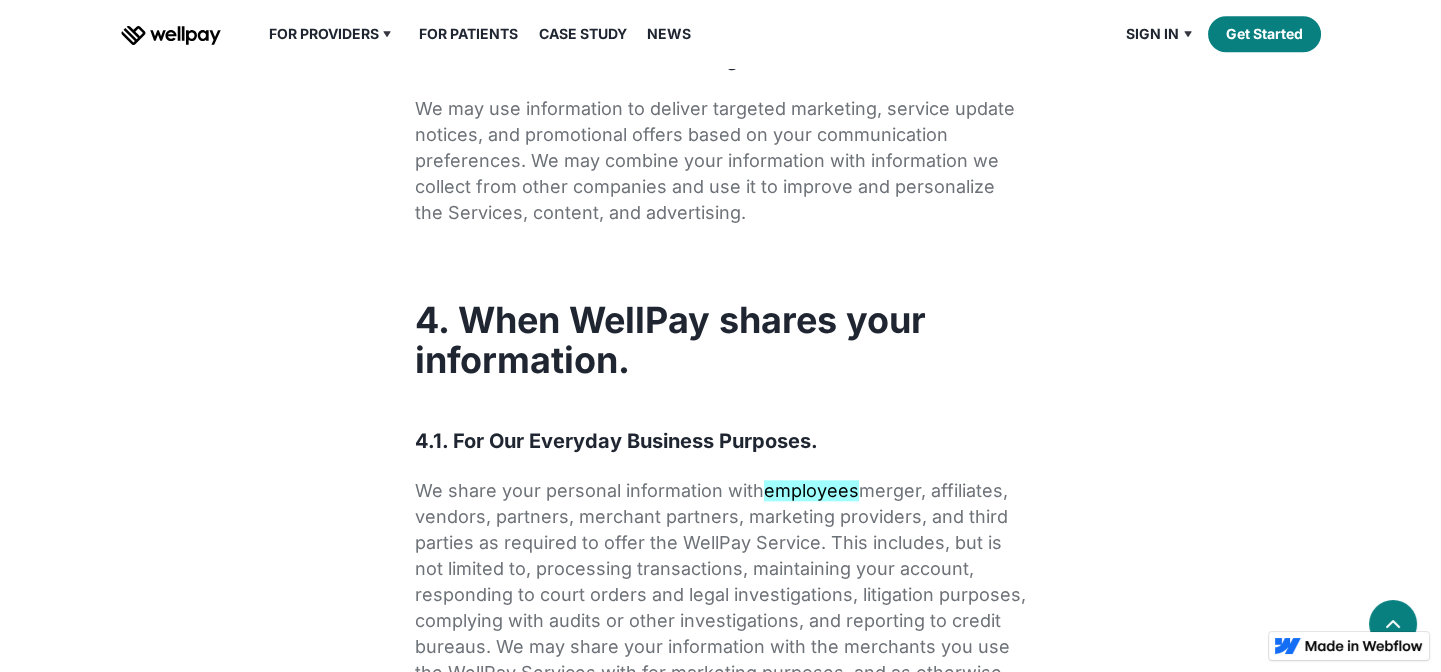 scroll, scrollTop: 4727, scrollLeft: 0, axis: vertical 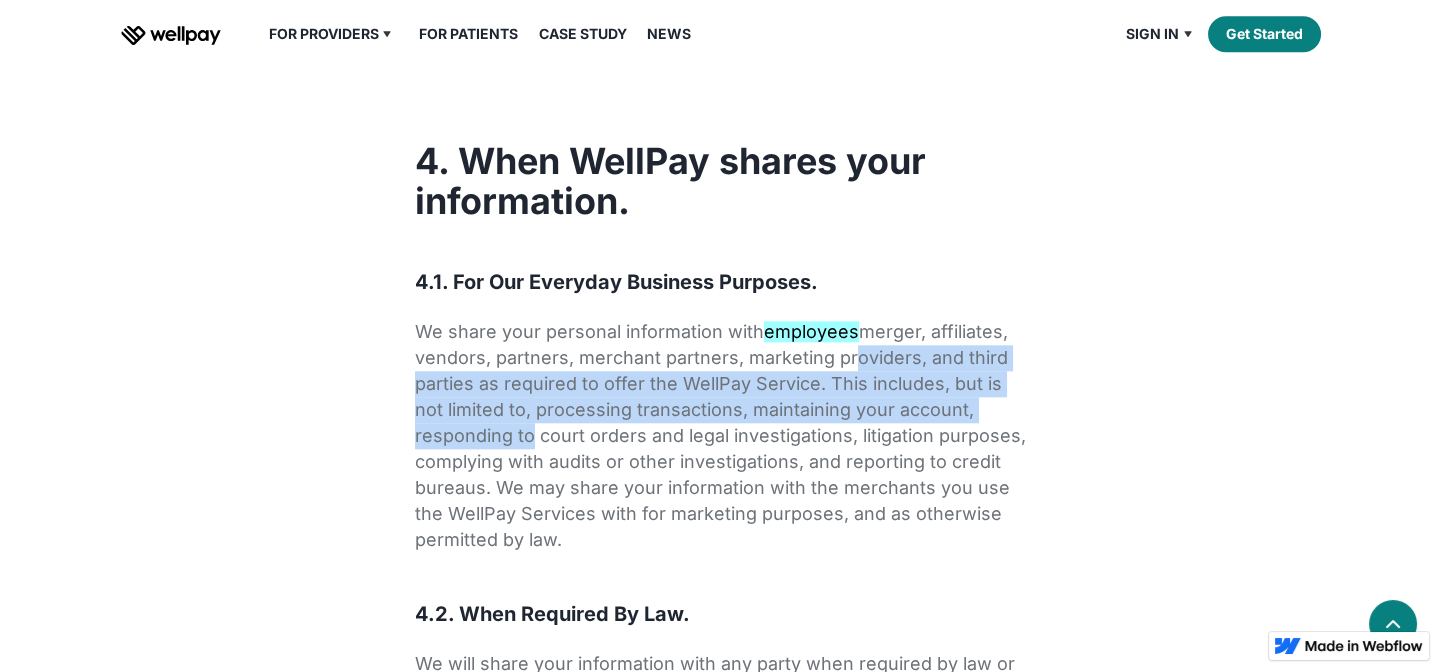 drag, startPoint x: 1015, startPoint y: 417, endPoint x: 825, endPoint y: 342, distance: 204.26698 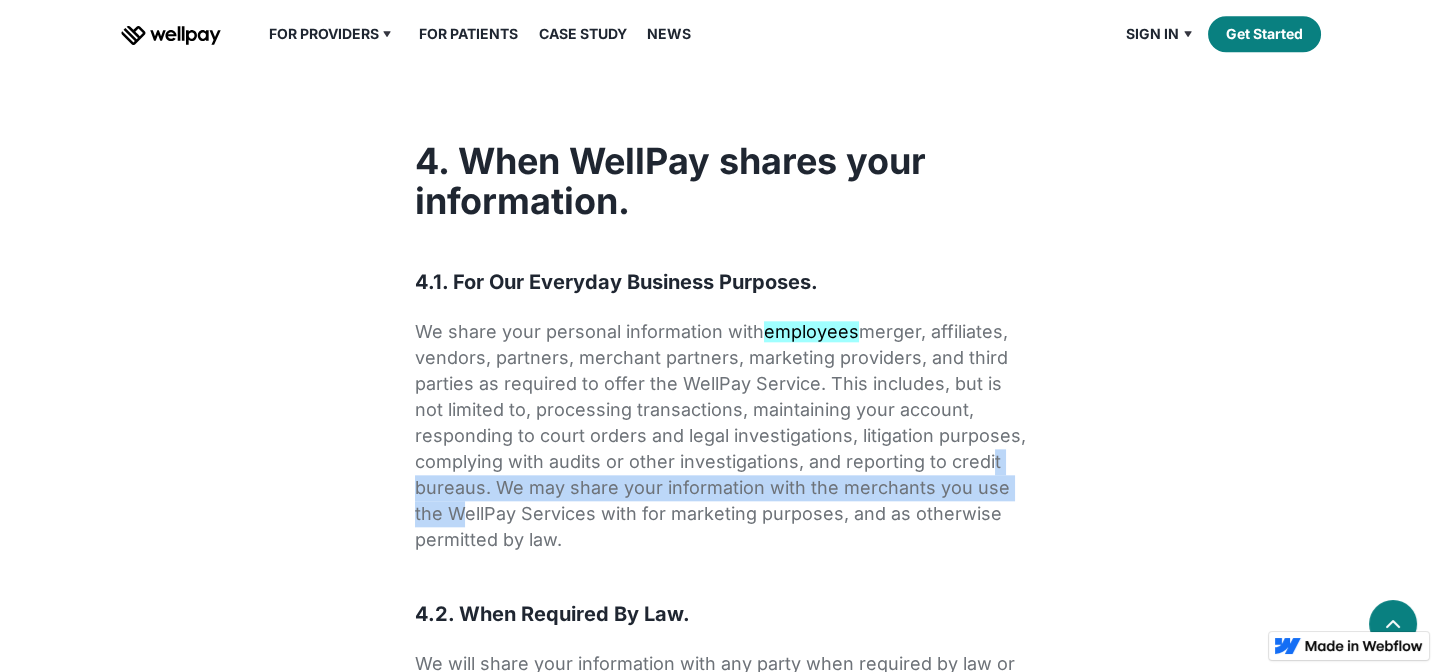 click on "We share your personal information with employees , affiliates, vendors, partners, merchant partners, marketing providers, and third parties as required to offer the WellPay Service. This includes, but is not limited to, processing transactions, maintaining your account, responding to court orders and legal investigations, litigation purposes, complying with audits or other investigations, and reporting to credit bureaus. We may share your information with the merchants you use the WellPay Services with for marketing purposes, and as otherwise permitted by law." at bounding box center [721, 436] 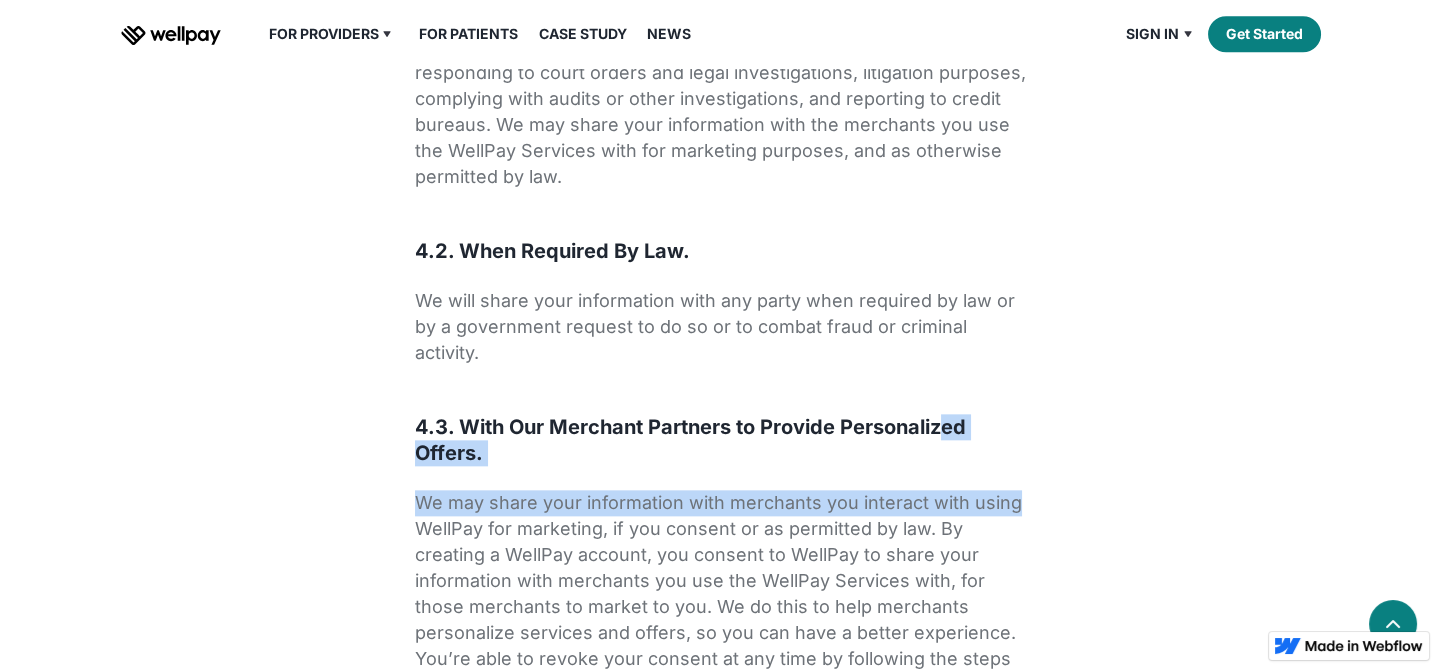 drag, startPoint x: 966, startPoint y: 434, endPoint x: 1048, endPoint y: 487, distance: 97.637085 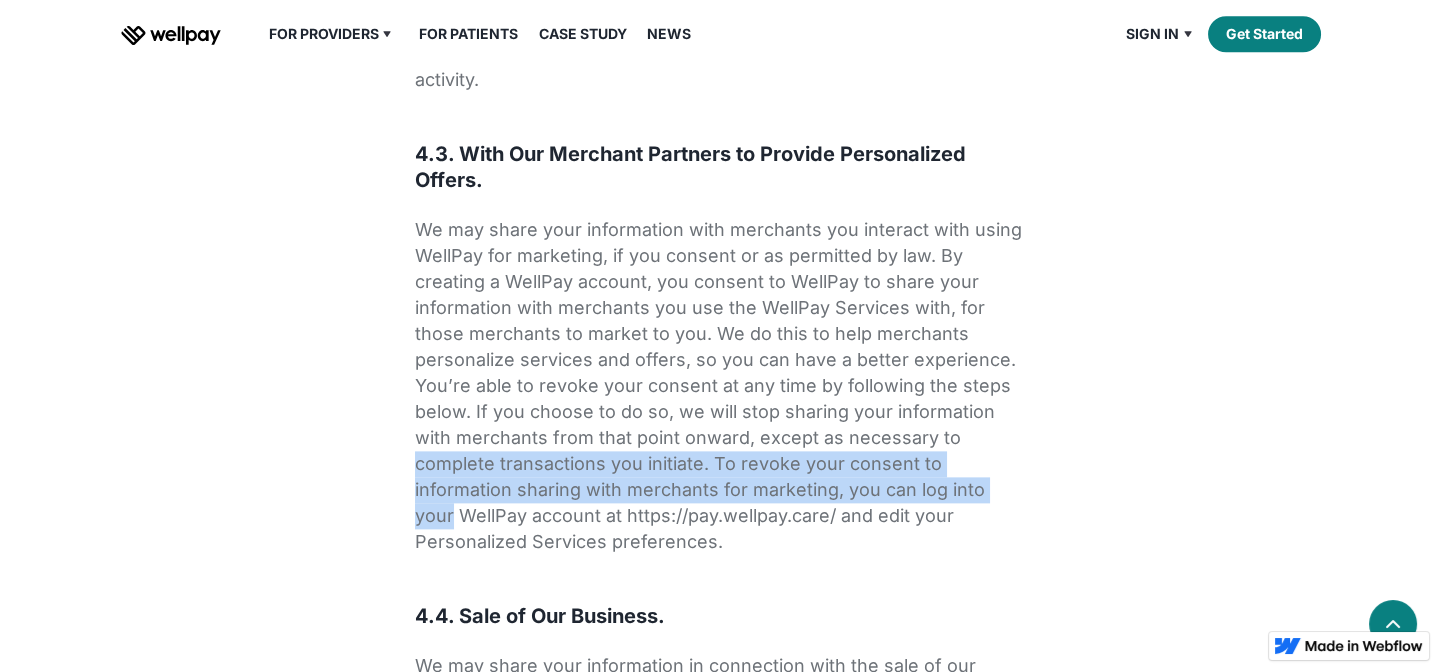 drag, startPoint x: 984, startPoint y: 429, endPoint x: 1084, endPoint y: 514, distance: 131.24405 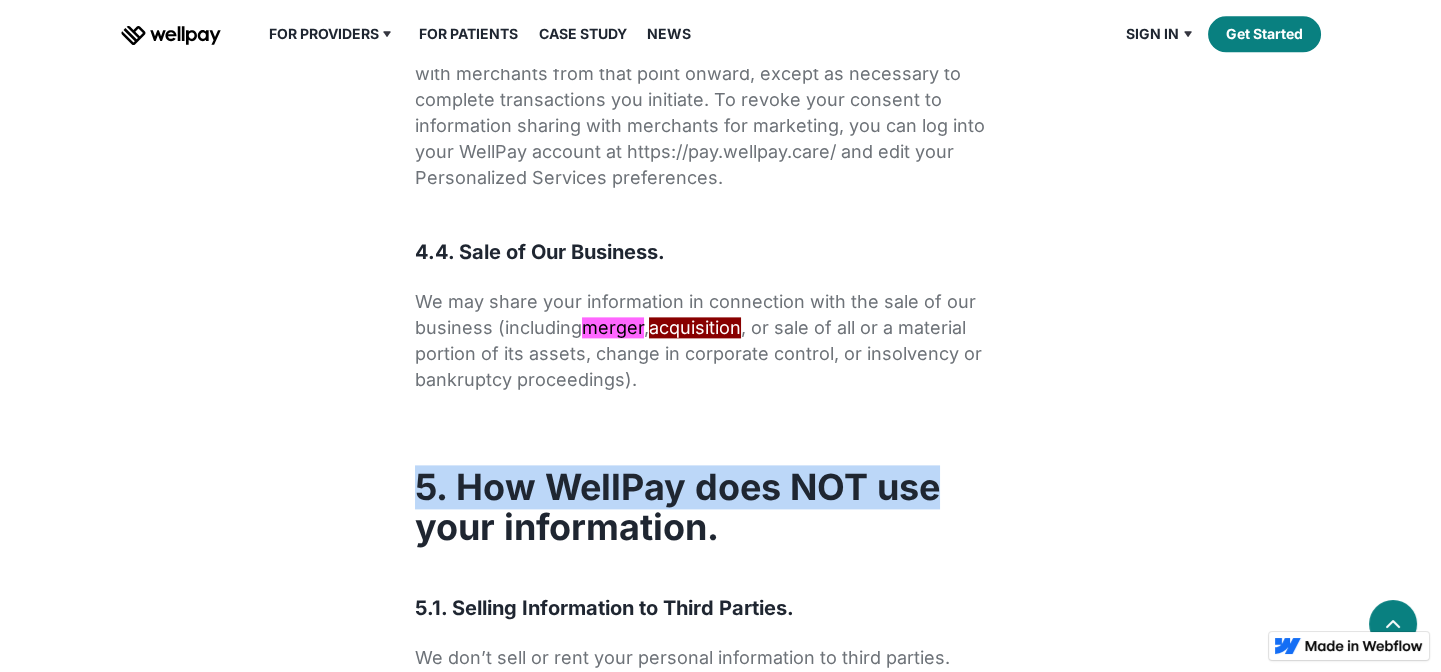 drag, startPoint x: 1005, startPoint y: 423, endPoint x: 1093, endPoint y: 470, distance: 99.764725 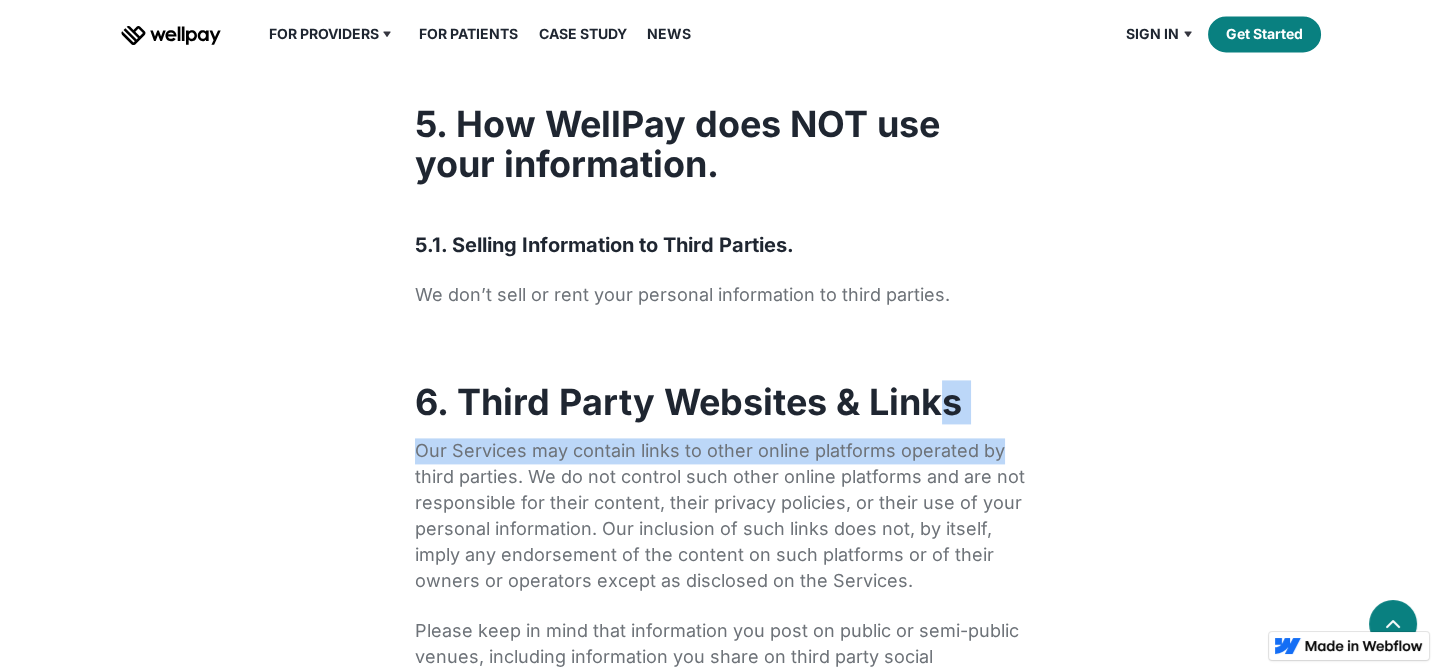drag, startPoint x: 975, startPoint y: 428, endPoint x: 1081, endPoint y: 485, distance: 120.353645 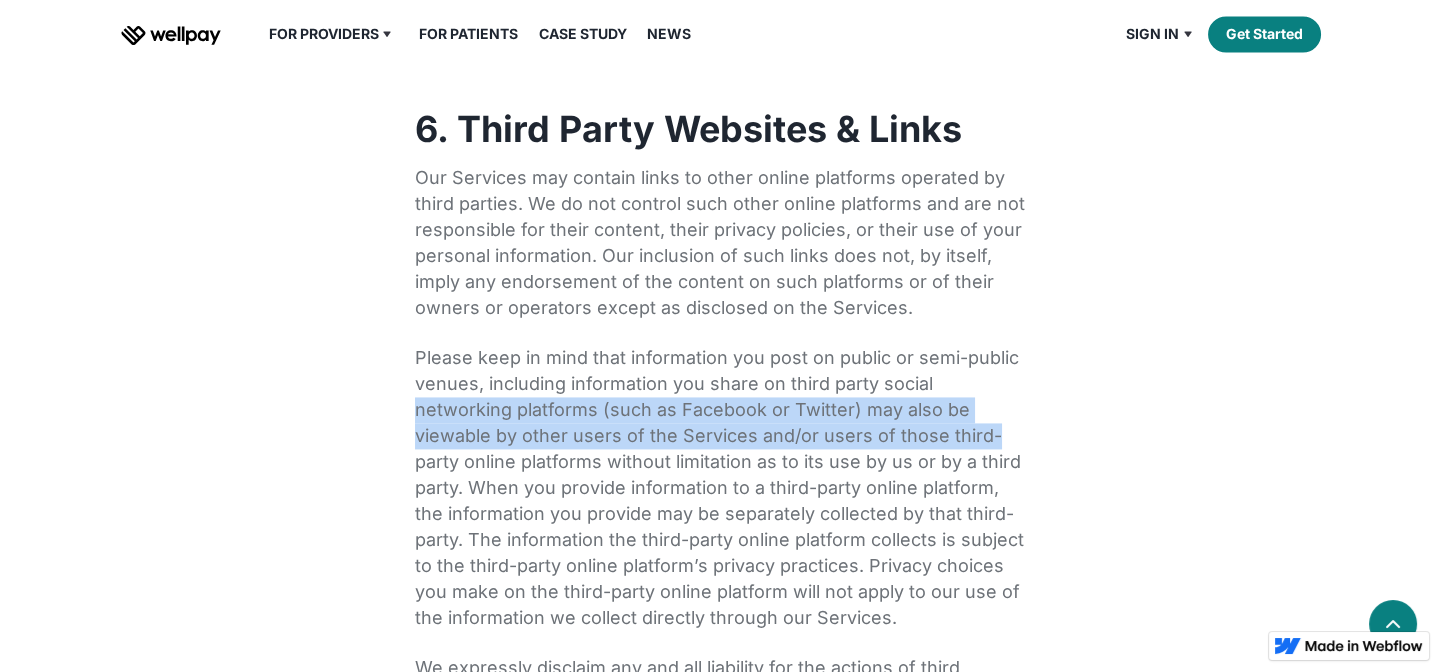 drag, startPoint x: 969, startPoint y: 390, endPoint x: 1055, endPoint y: 452, distance: 106.01887 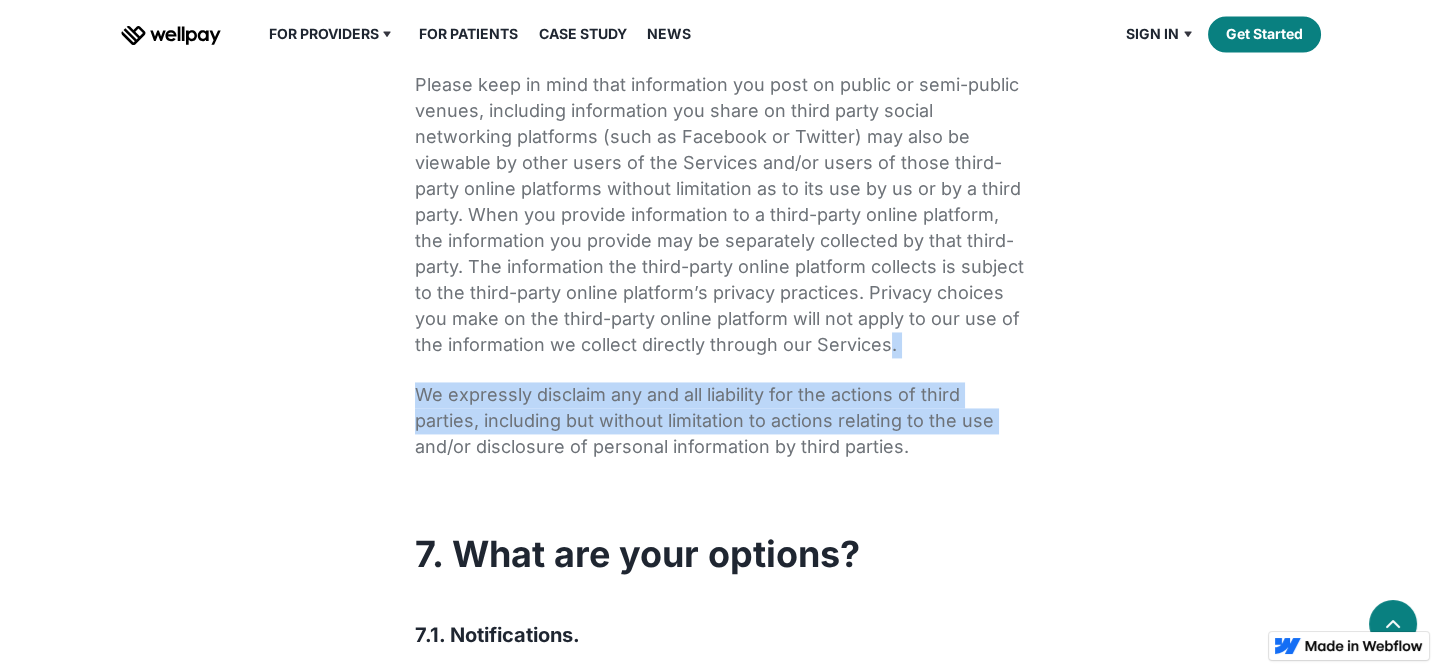 drag, startPoint x: 886, startPoint y: 340, endPoint x: 1009, endPoint y: 454, distance: 167.7051 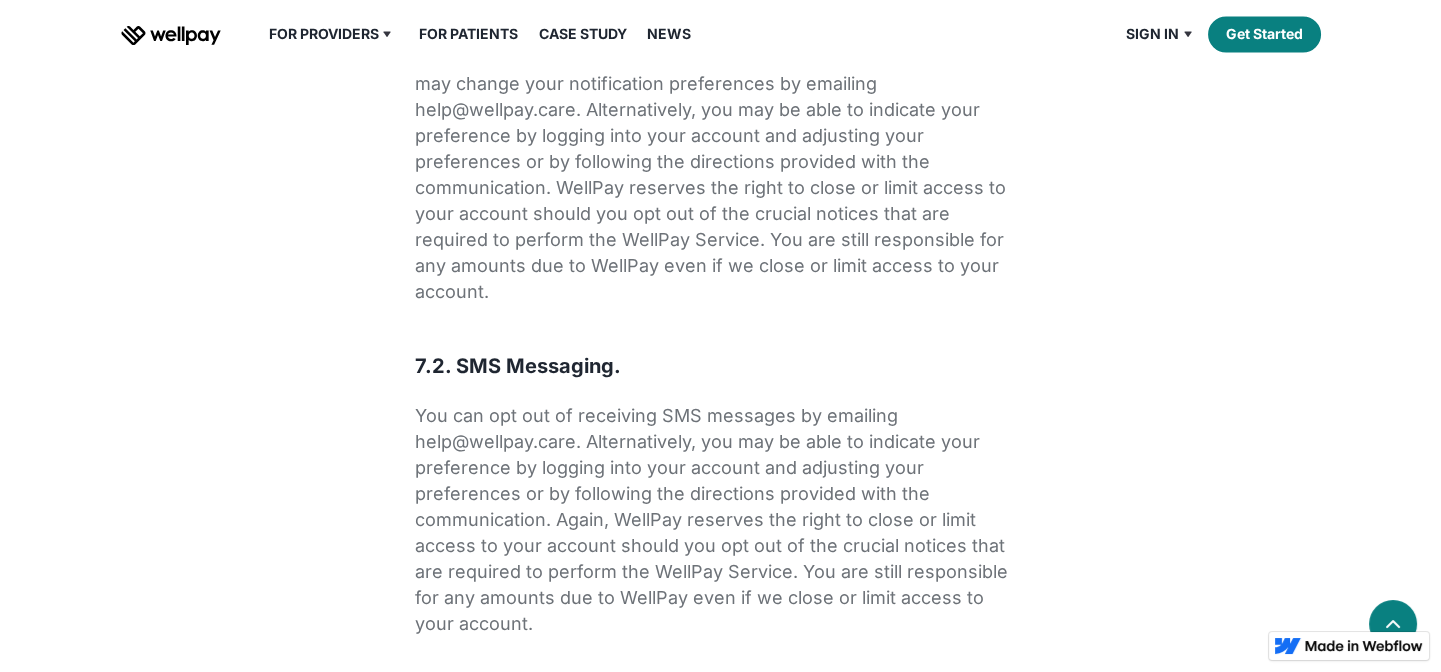 scroll, scrollTop: 7272, scrollLeft: 0, axis: vertical 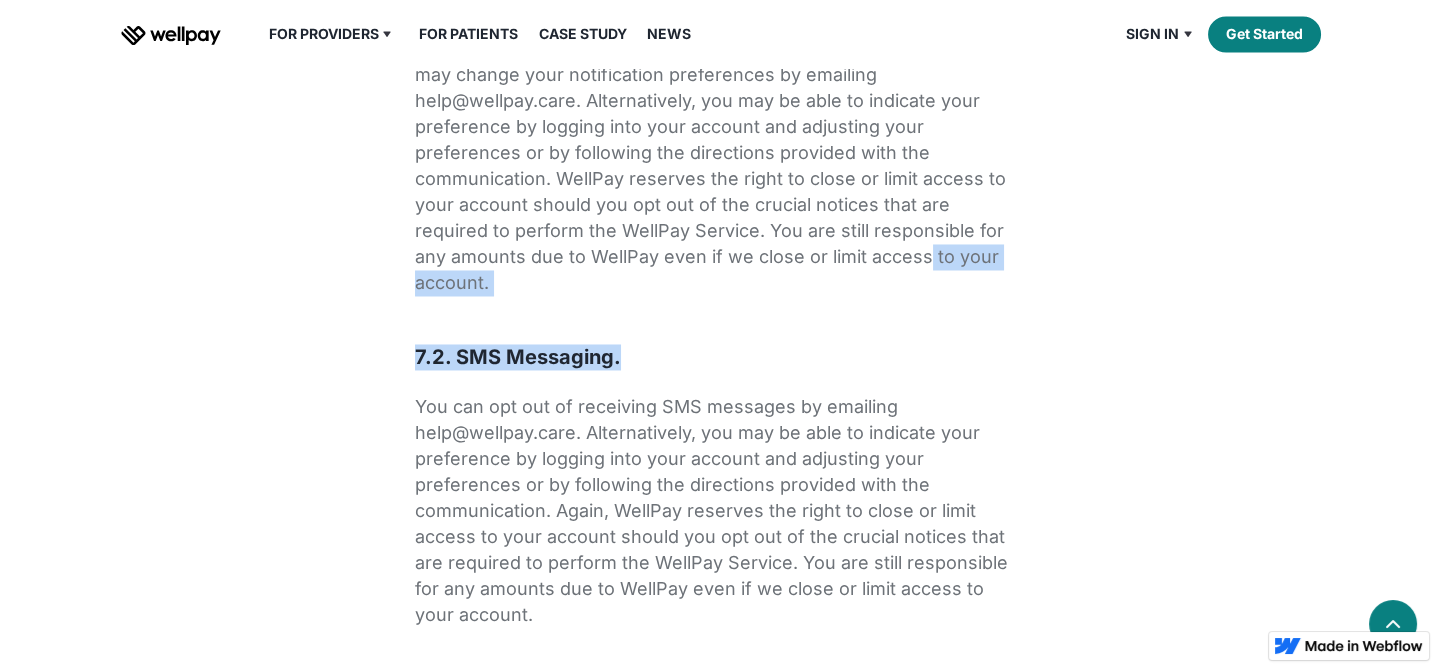 drag, startPoint x: 783, startPoint y: 331, endPoint x: 797, endPoint y: 428, distance: 98.005104 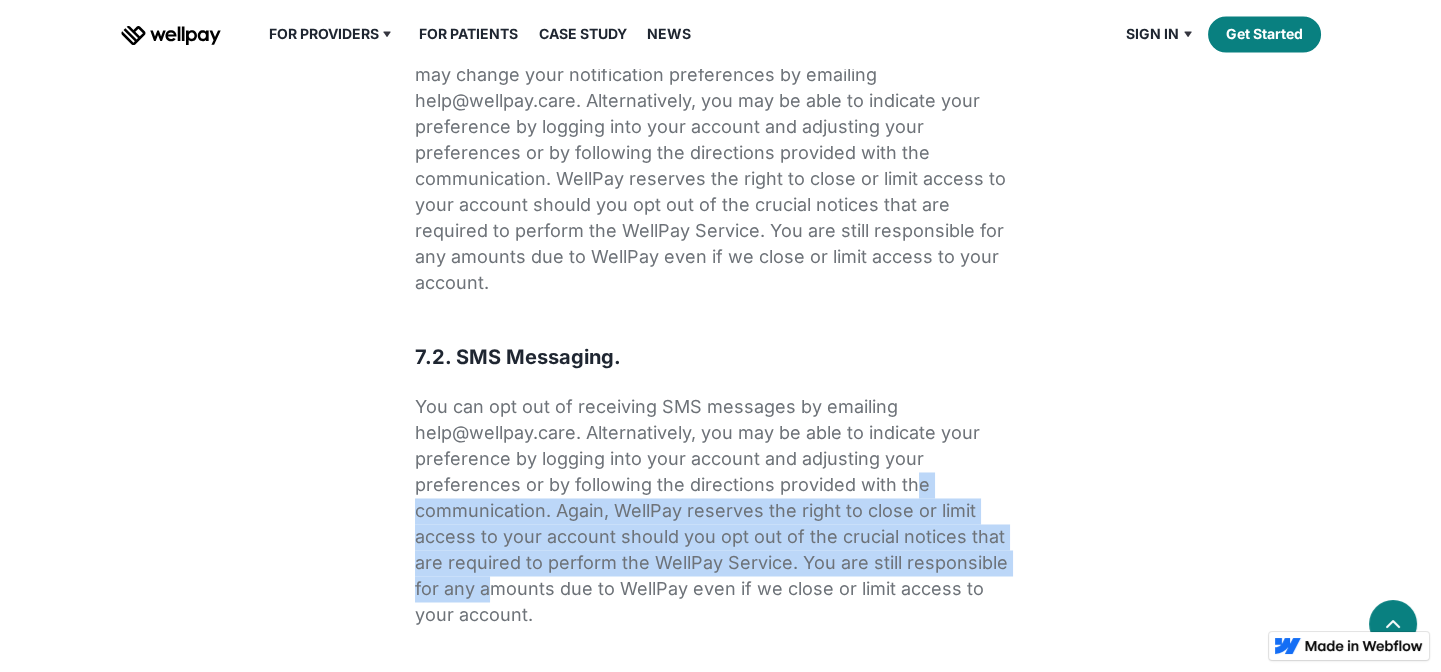 drag, startPoint x: 830, startPoint y: 498, endPoint x: 891, endPoint y: 537, distance: 72.40166 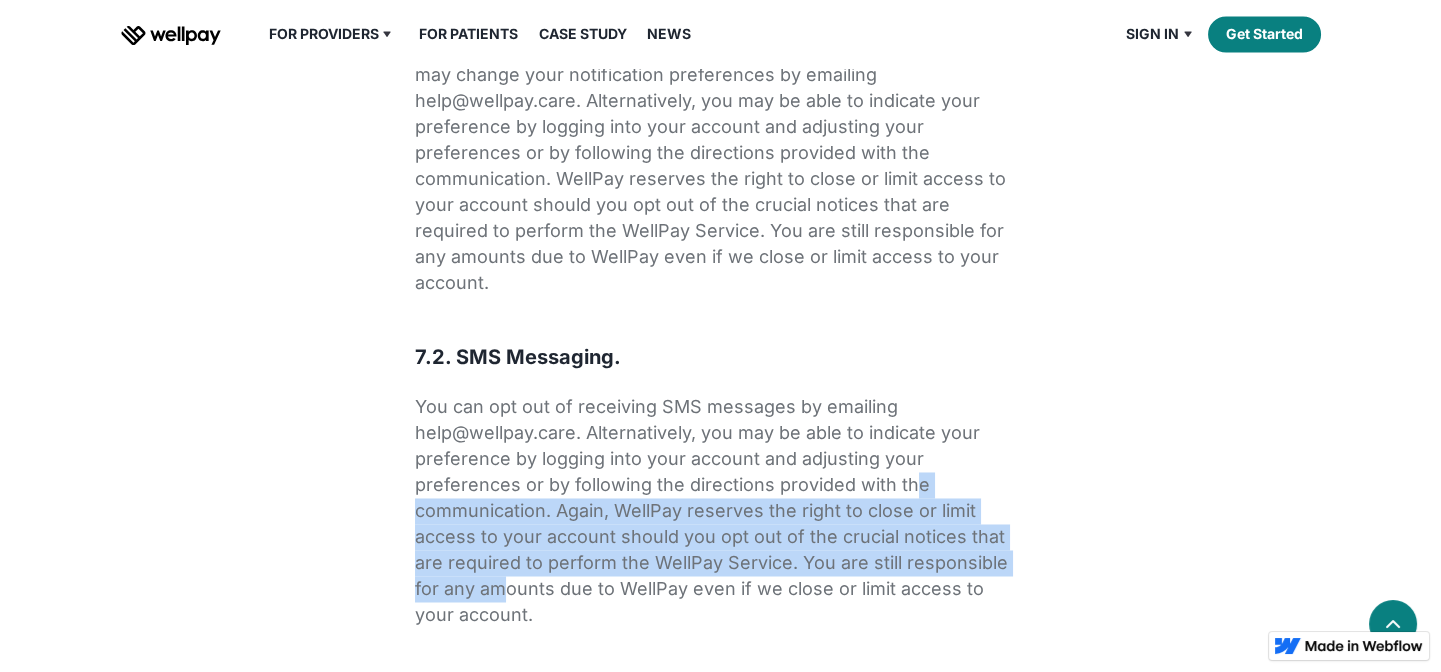click on "PLEASE READ THIS PRIVACY POLICY CAREFULLY. THIS POLICY DESCRIBES THE WAYS WELLPAY, CORP. (“WellPay”, “we”, “us”, “our”) OR OUR VENDORS COLLECT, PROTECT, USE AND STORE YOUR PERSONAL INFORMATION. YOU ACCEPT THIS PRIVACY POLICY BY USING OUR PRODUCTS AND SERVICES ON OUR WEBSITE OR THROUGH ANY OTHER MEANS (COLLECTIVELY THE “SERVICES”). We may amend this Privacy Policy at any time by posting a revised version on our website. We will attempt to give a reasonable notice period upon making any changes; however, unless otherwise stated, the revised version will be effective at the time we post it. 1. What are you agreeing to? 1.1. The Parties to this Agreement. If you open an account or use the WellPay Service, we may collect the following types of information: Personal information – your name, Social Security number, address 1.2. Information WellPay Learns From Your Use. address employees , such as, with our customer support team , in surveys, or through interactions with our affiliates. ‍ ," at bounding box center (721, -2130) 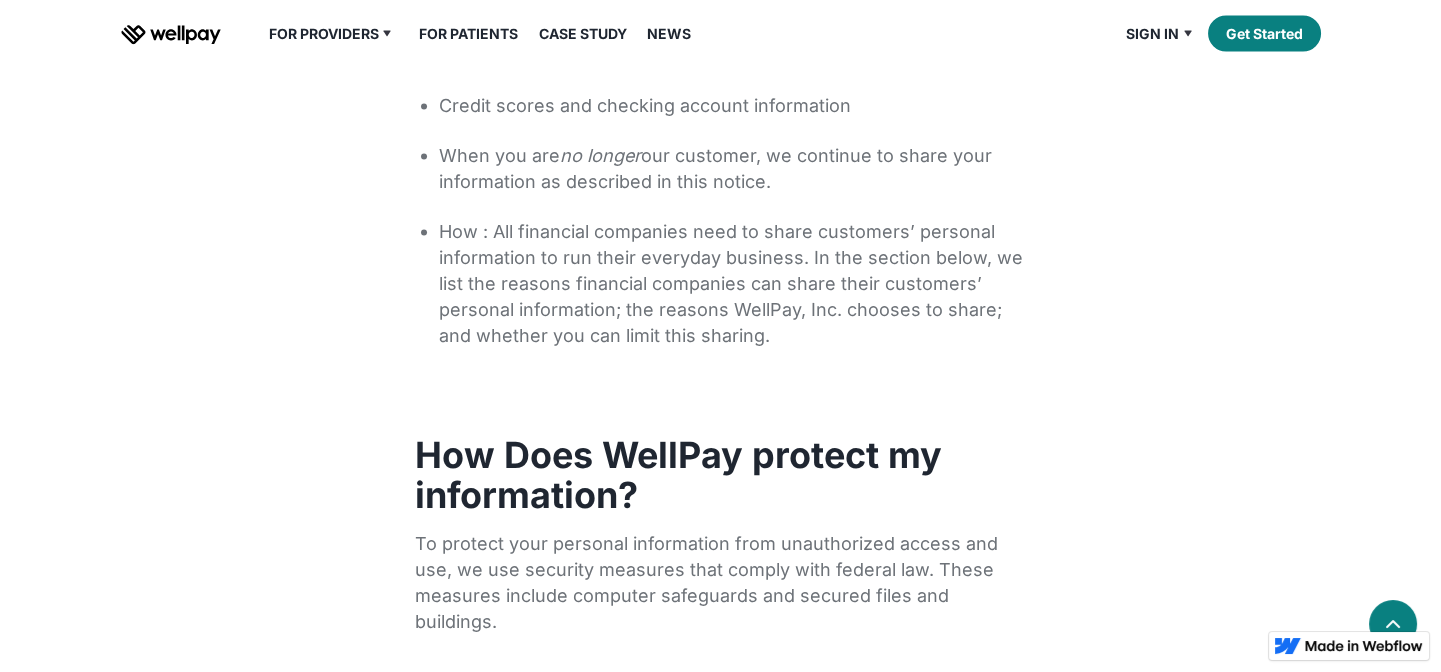 scroll, scrollTop: 9412, scrollLeft: 0, axis: vertical 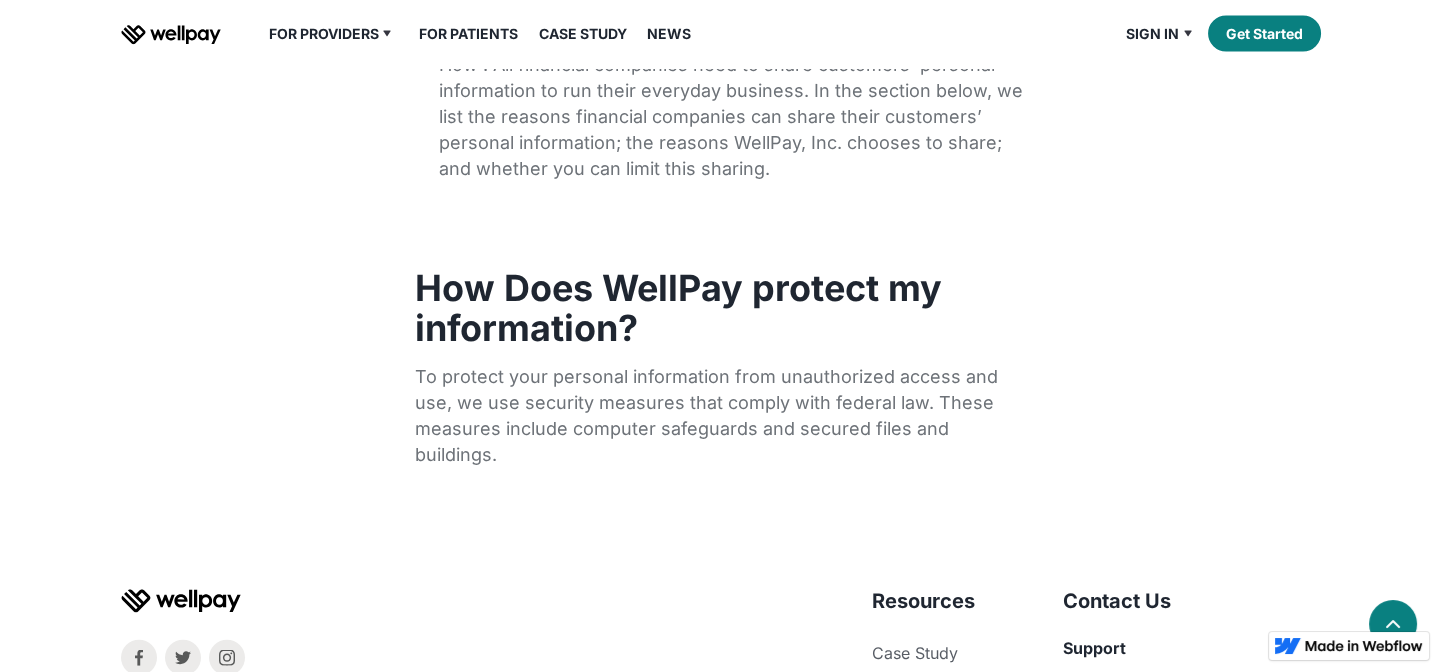 click on "PLEASE READ THIS PRIVACY POLICY CAREFULLY. THIS POLICY DESCRIBES THE WAYS WELLPAY, CORP. (“WellPay”, “we”, “us”, “our”) OR OUR VENDORS COLLECT, PROTECT, USE AND STORE YOUR PERSONAL INFORMATION. YOU ACCEPT THIS PRIVACY POLICY BY USING OUR PRODUCTS AND SERVICES ON OUR WEBSITE OR THROUGH ANY OTHER MEANS (COLLECTIVELY THE “SERVICES”). We may amend this Privacy Policy at any time by posting a revised version on our website. We will attempt to give a reasonable notice period upon making any changes; however, unless otherwise stated, the revised version will be effective at the time we post it. 1. What are you agreeing to? 1.1. The Parties to this Agreement. If you open an account or use the WellPay Service, we may collect the following types of information: Personal information – your name, Social Security number, address 1.2. Information WellPay Learns From Your Use. address employees , such as, with our customer support team , in surveys, or through interactions with our affiliates. ‍ ," at bounding box center [721, -4270] 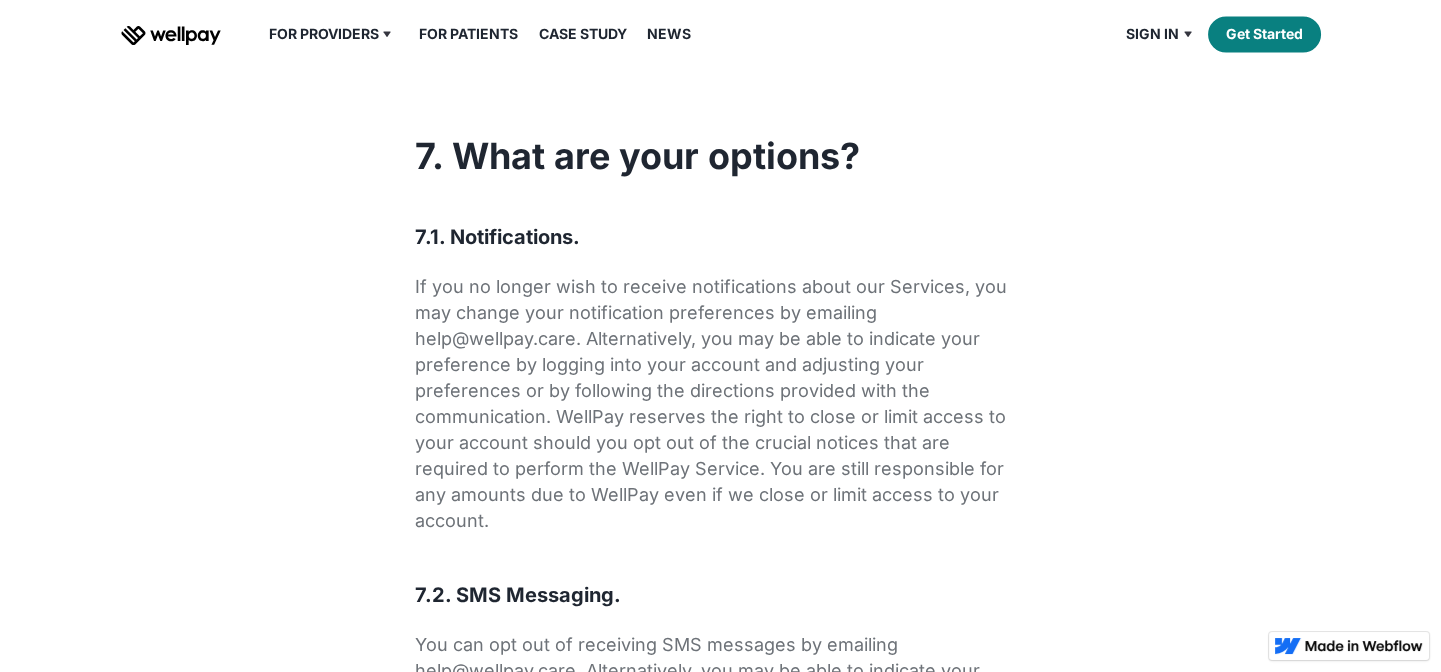 scroll, scrollTop: 7672, scrollLeft: 0, axis: vertical 